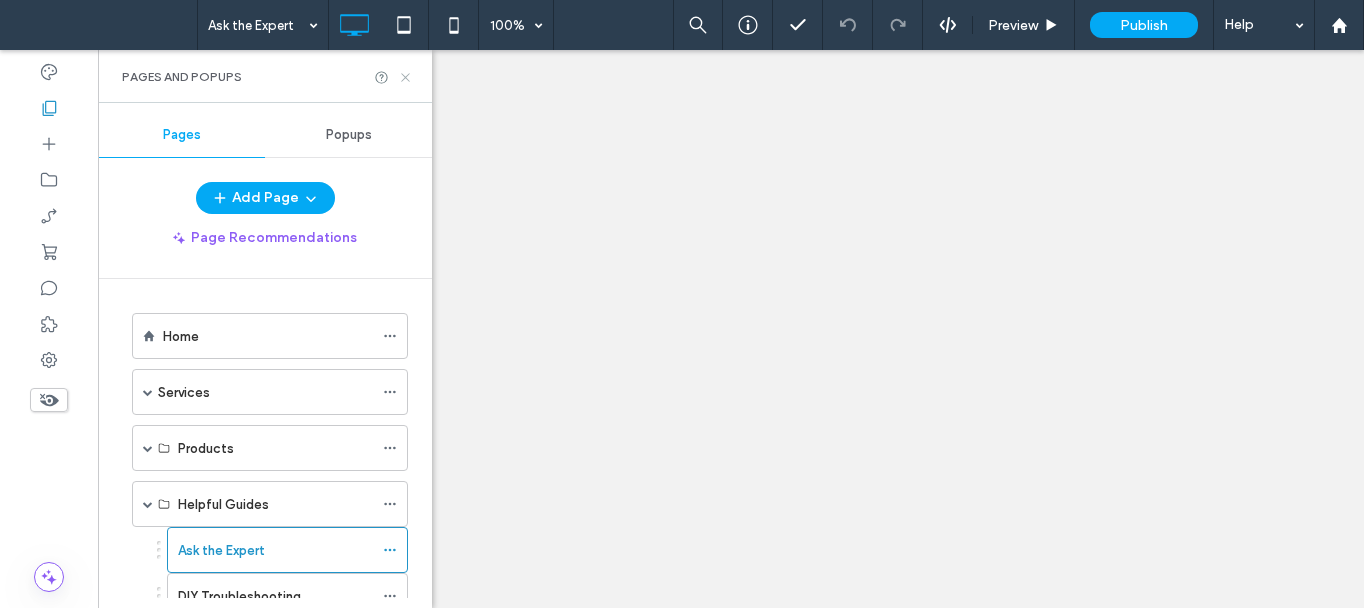 click 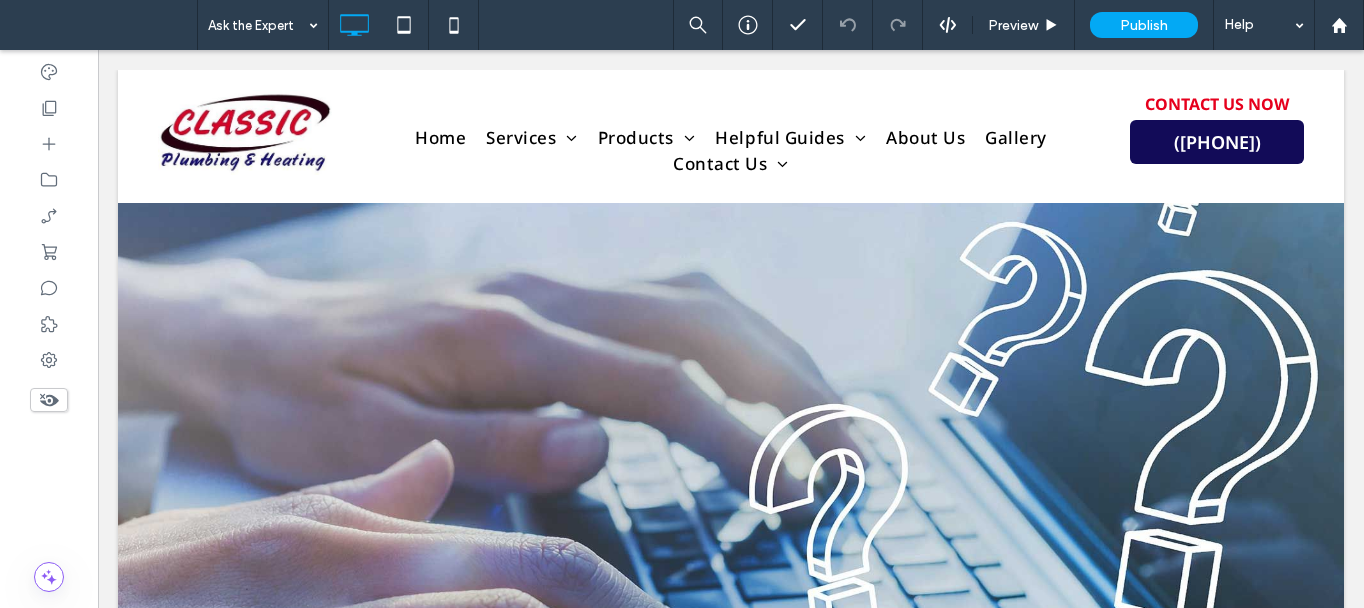 scroll, scrollTop: 1600, scrollLeft: 0, axis: vertical 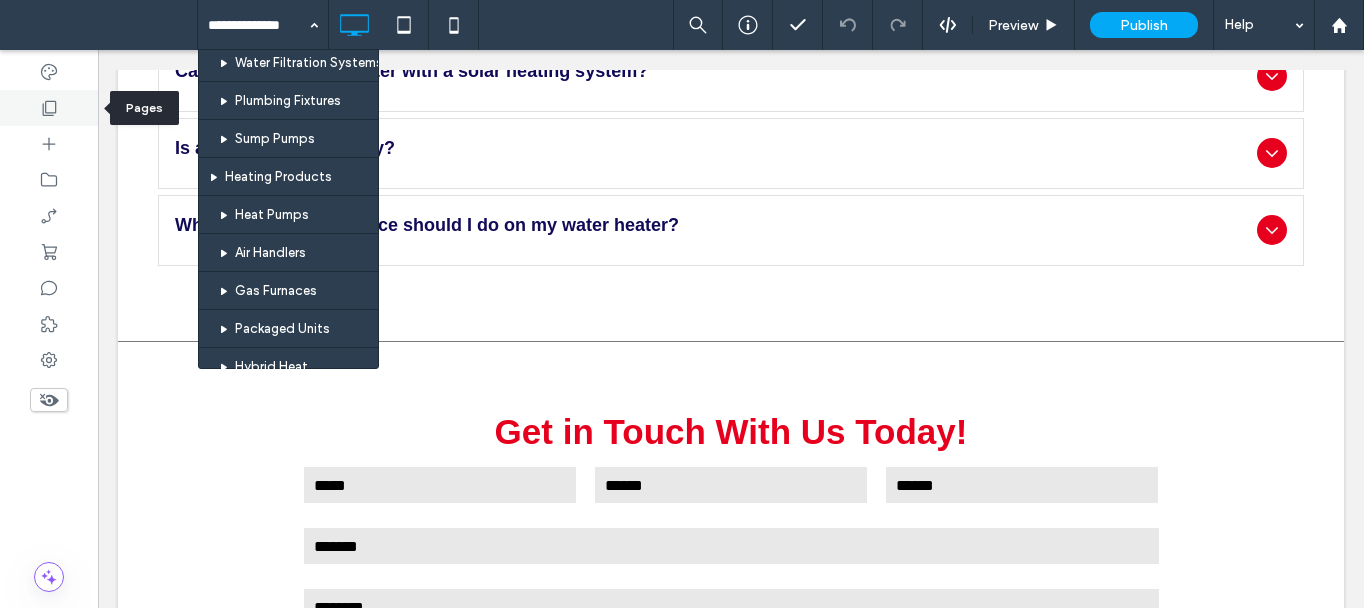 click 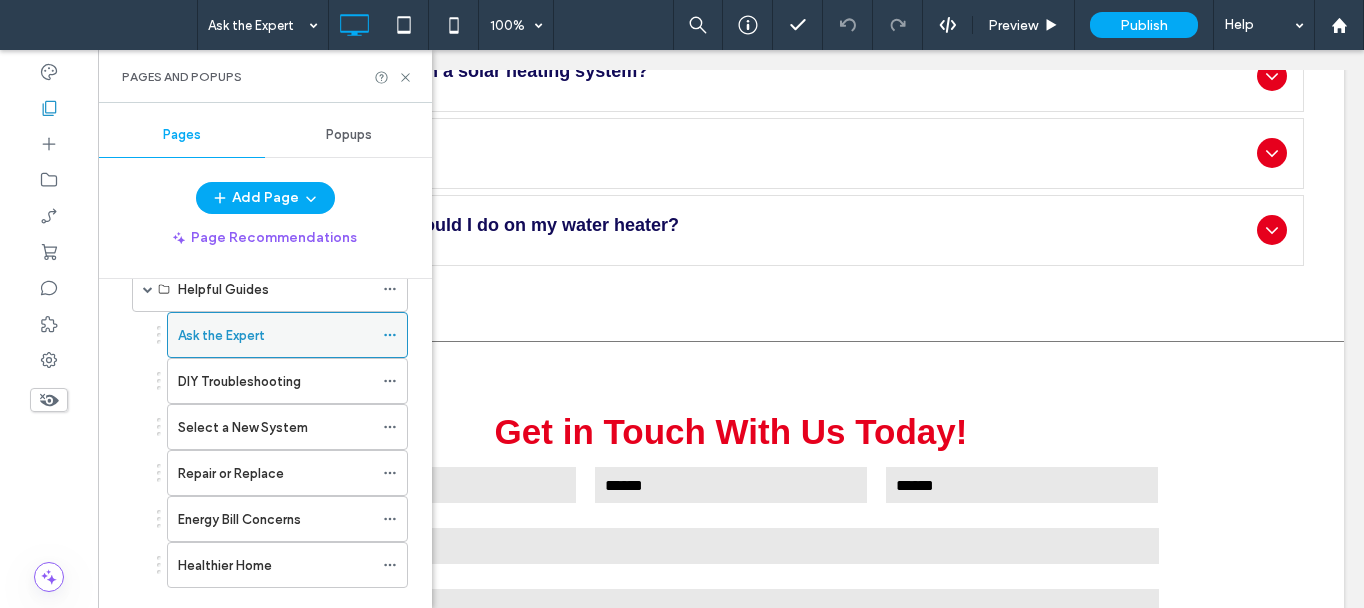 scroll, scrollTop: 100, scrollLeft: 0, axis: vertical 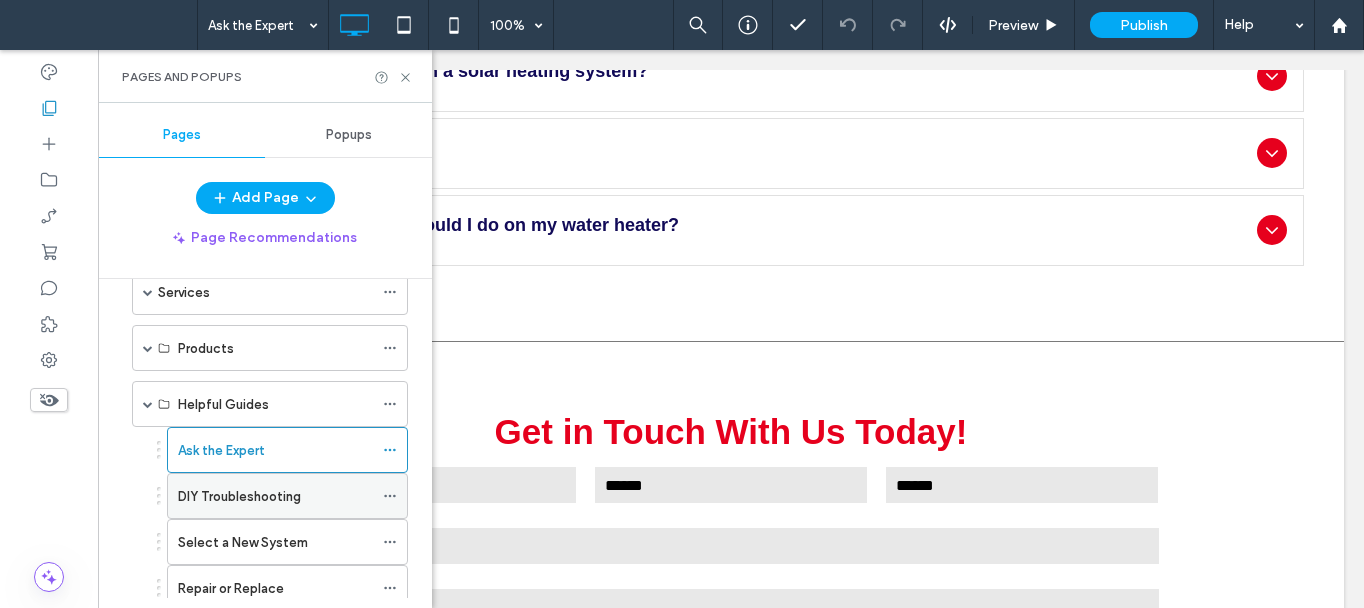 click on "DIY Troubleshooting" at bounding box center [239, 496] 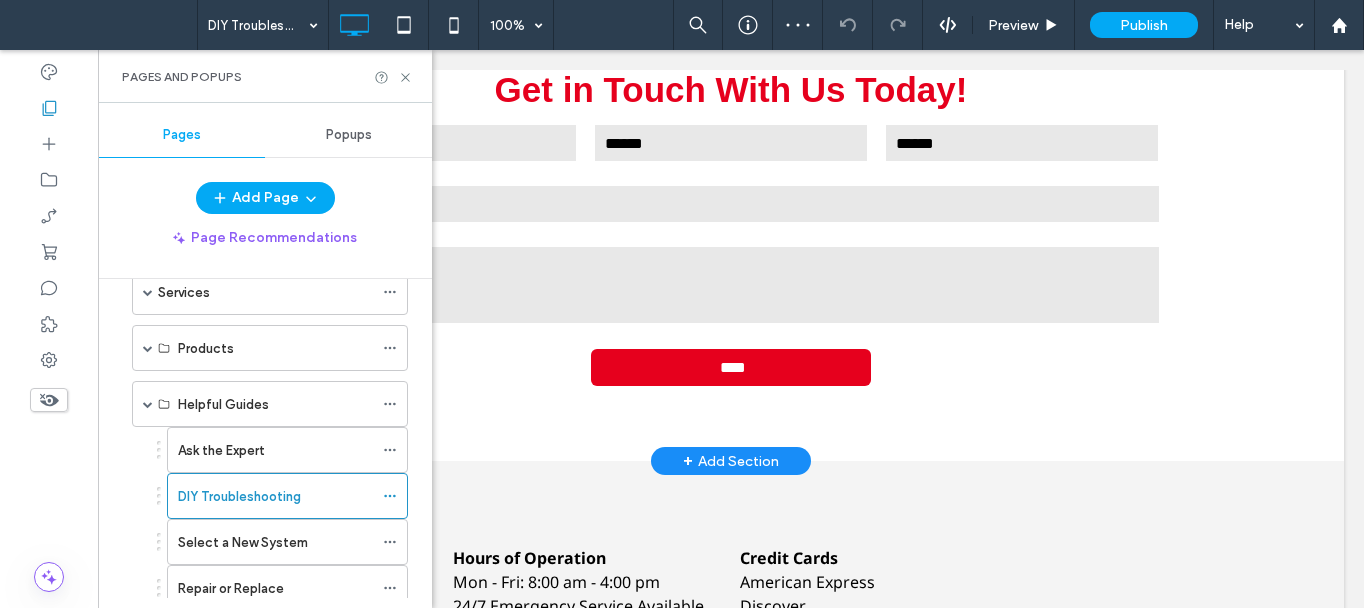 scroll, scrollTop: 1300, scrollLeft: 0, axis: vertical 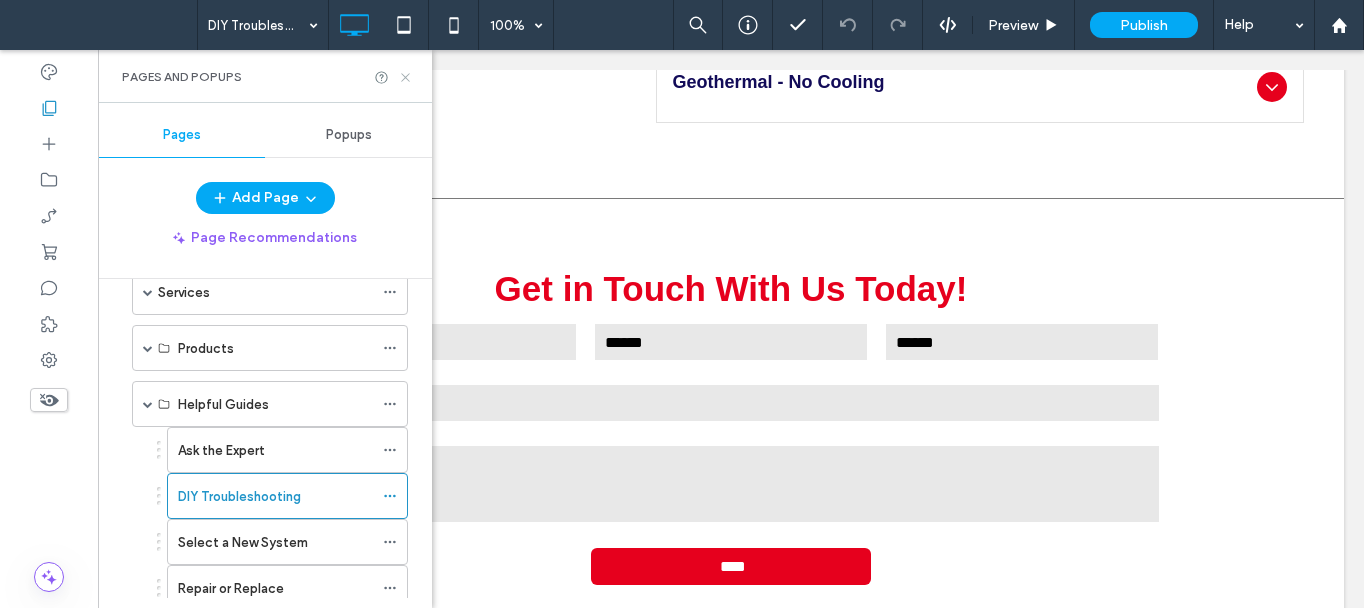 click 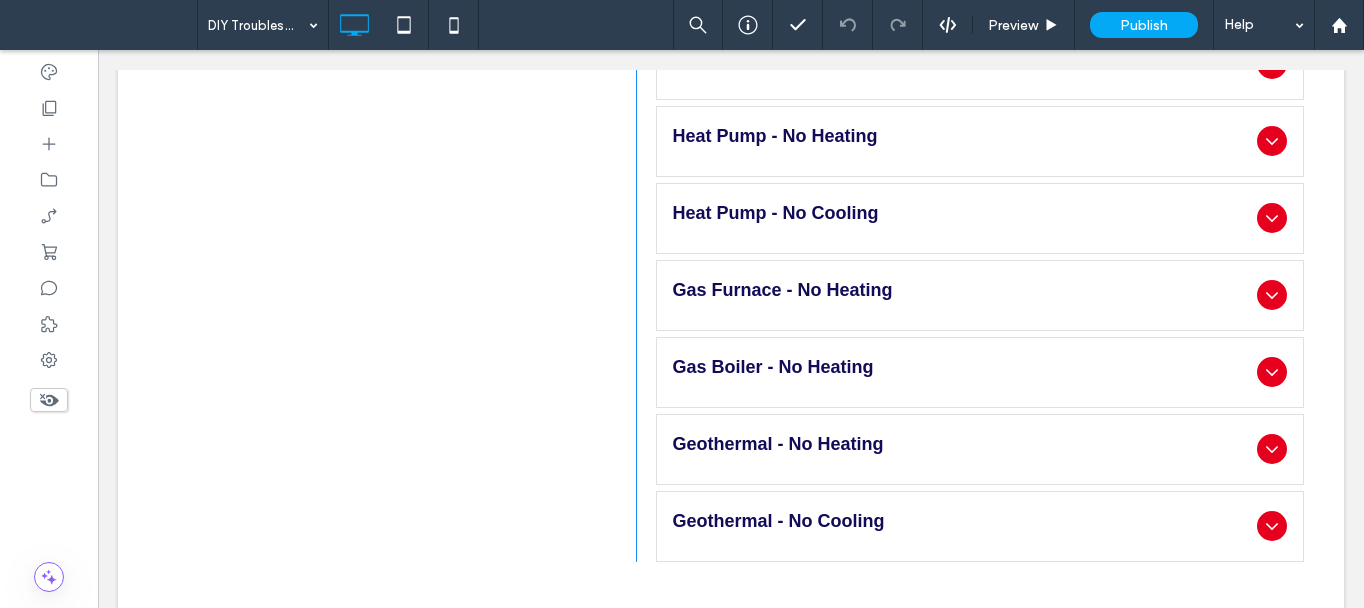 scroll, scrollTop: 1100, scrollLeft: 0, axis: vertical 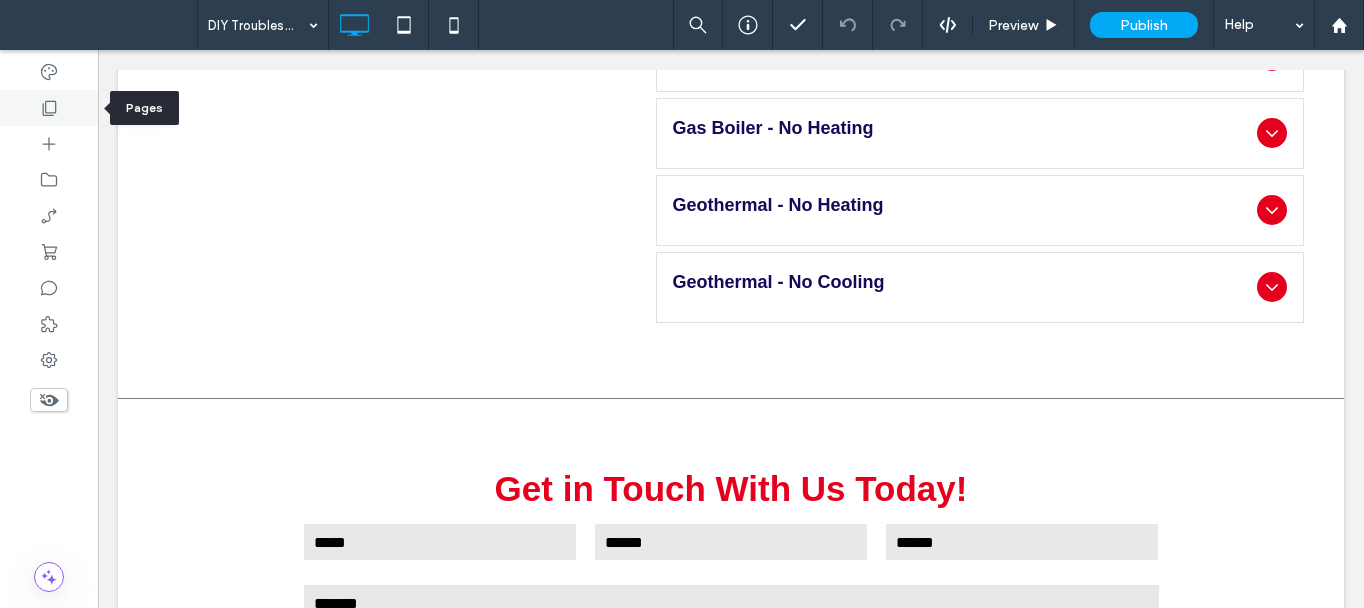 click at bounding box center [49, 108] 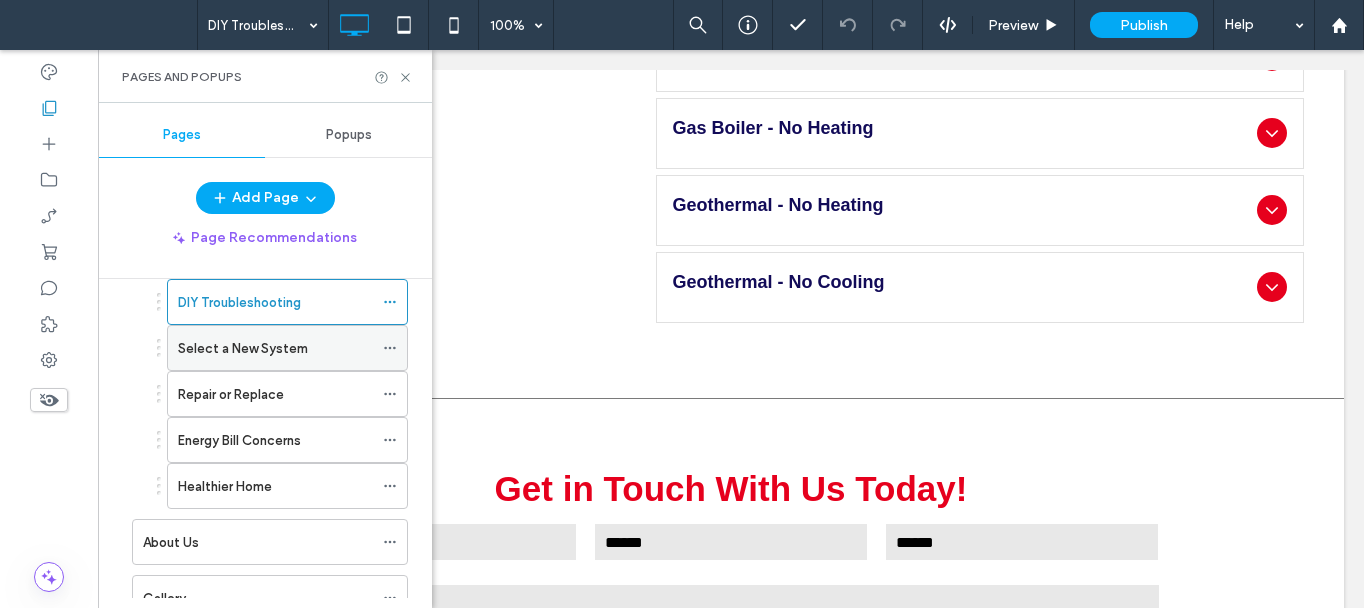 scroll, scrollTop: 300, scrollLeft: 0, axis: vertical 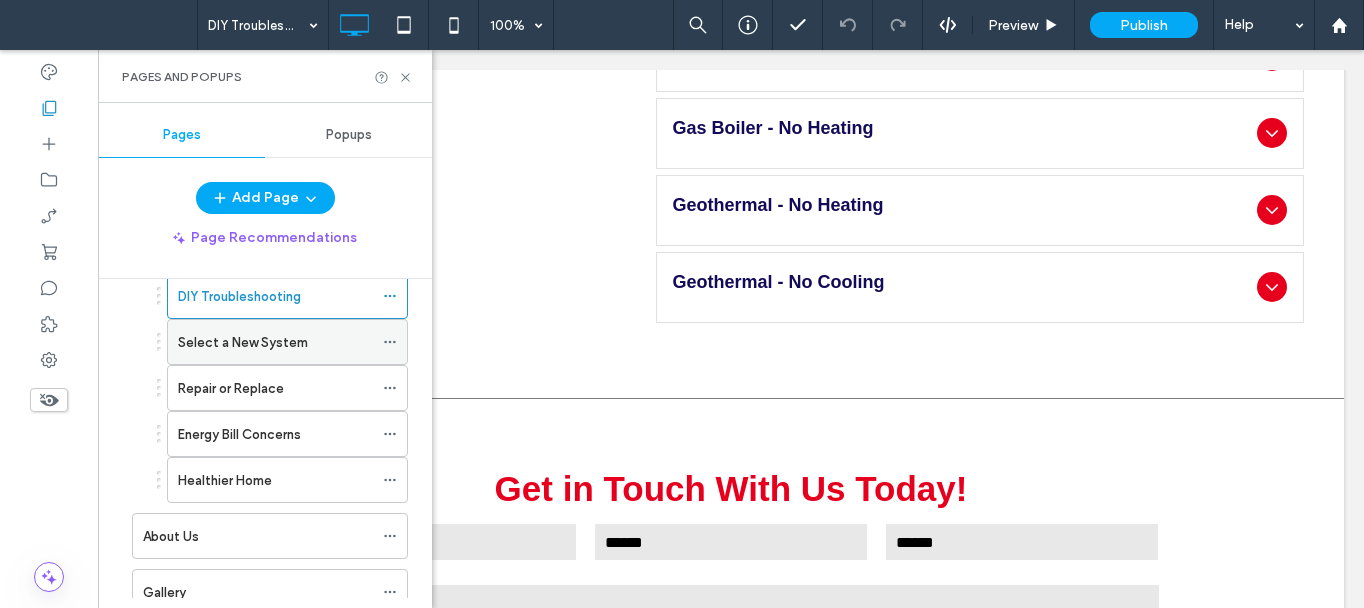 click on "Select a New System" at bounding box center (243, 342) 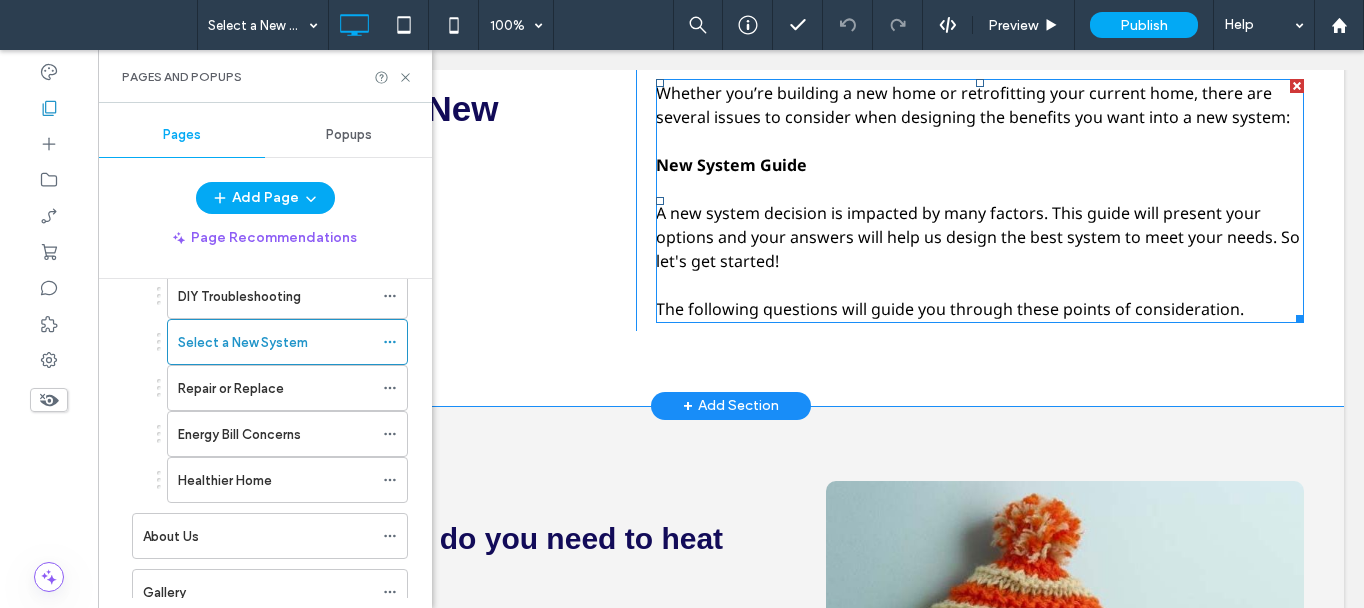 scroll, scrollTop: 1300, scrollLeft: 0, axis: vertical 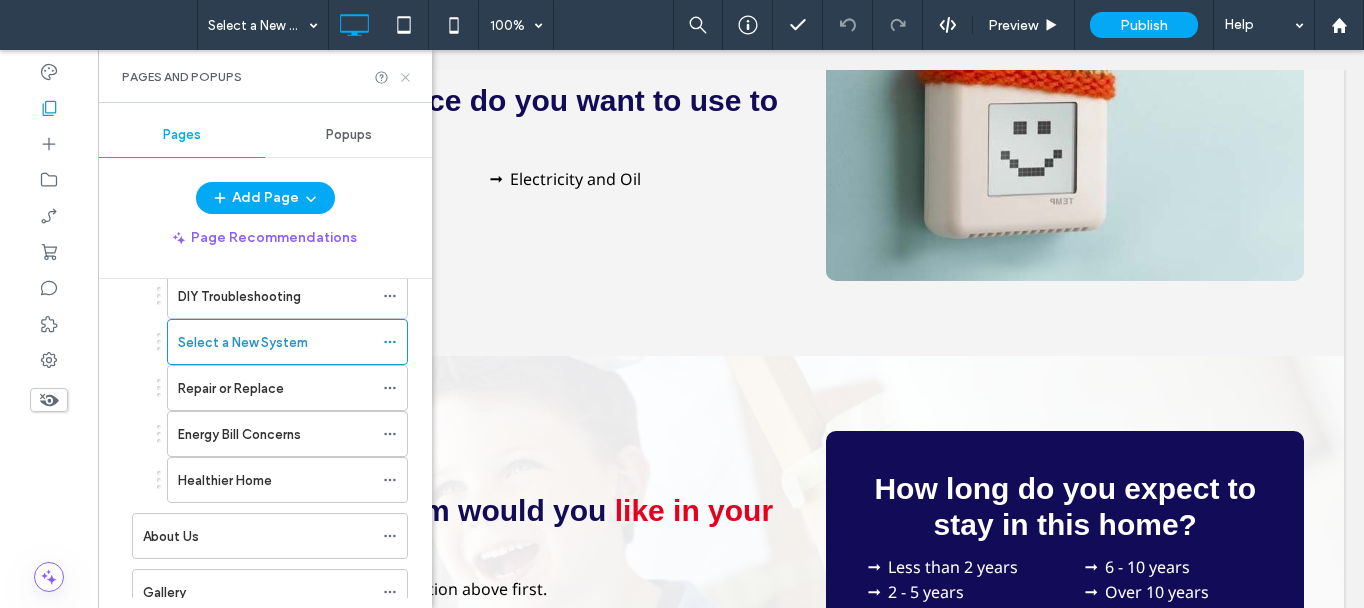 click 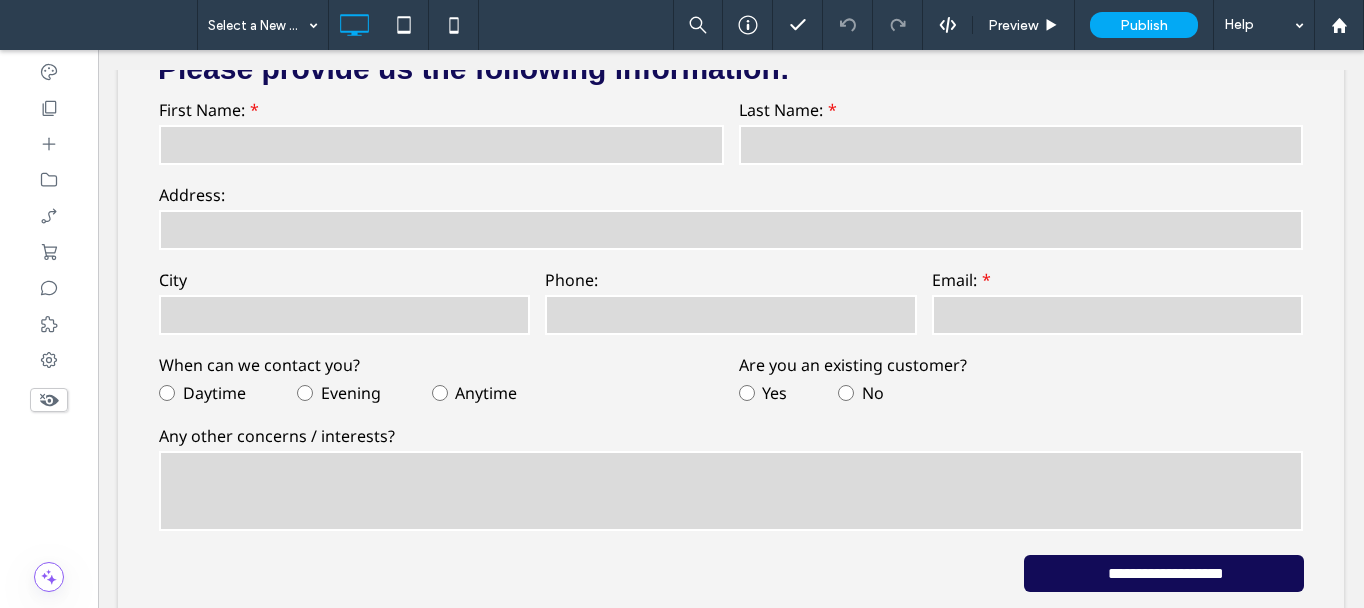 scroll, scrollTop: 11600, scrollLeft: 0, axis: vertical 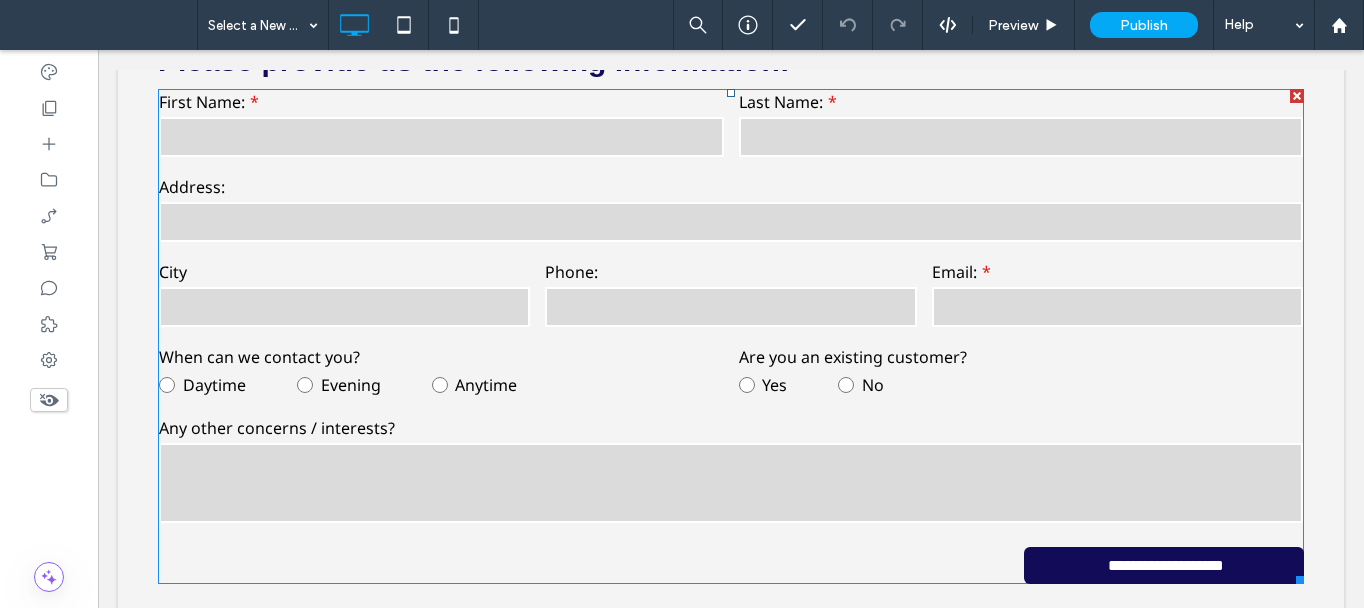 click on "City" at bounding box center (344, 272) 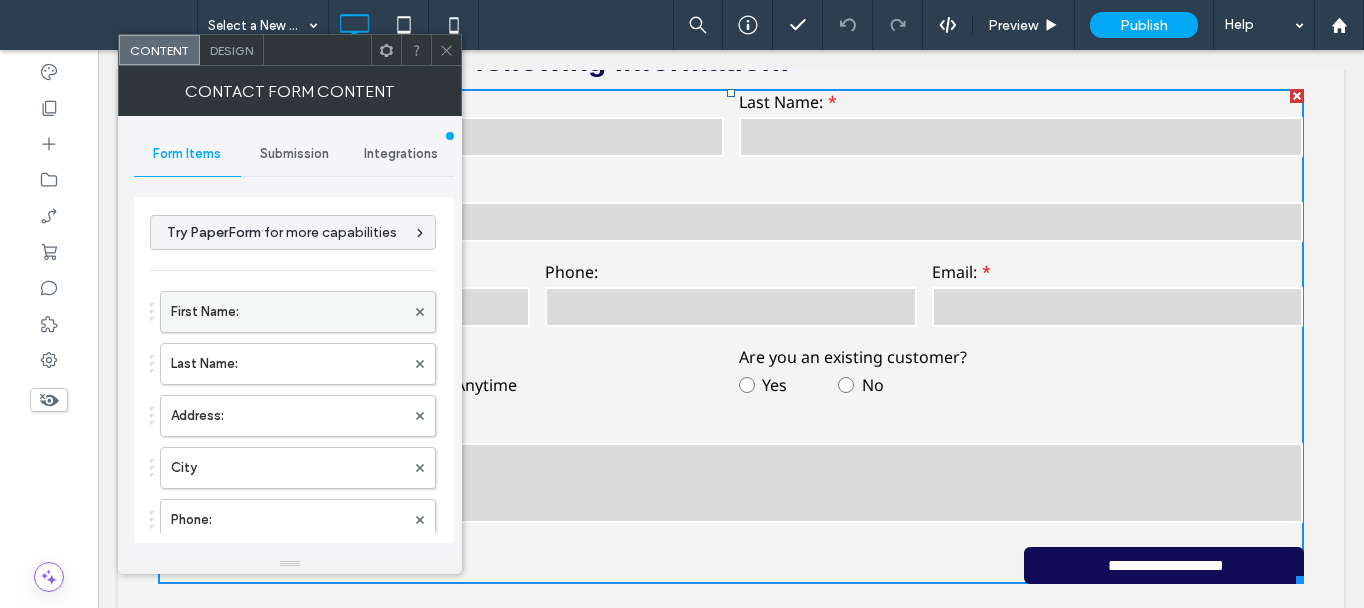 click on "First Name:" at bounding box center [288, 312] 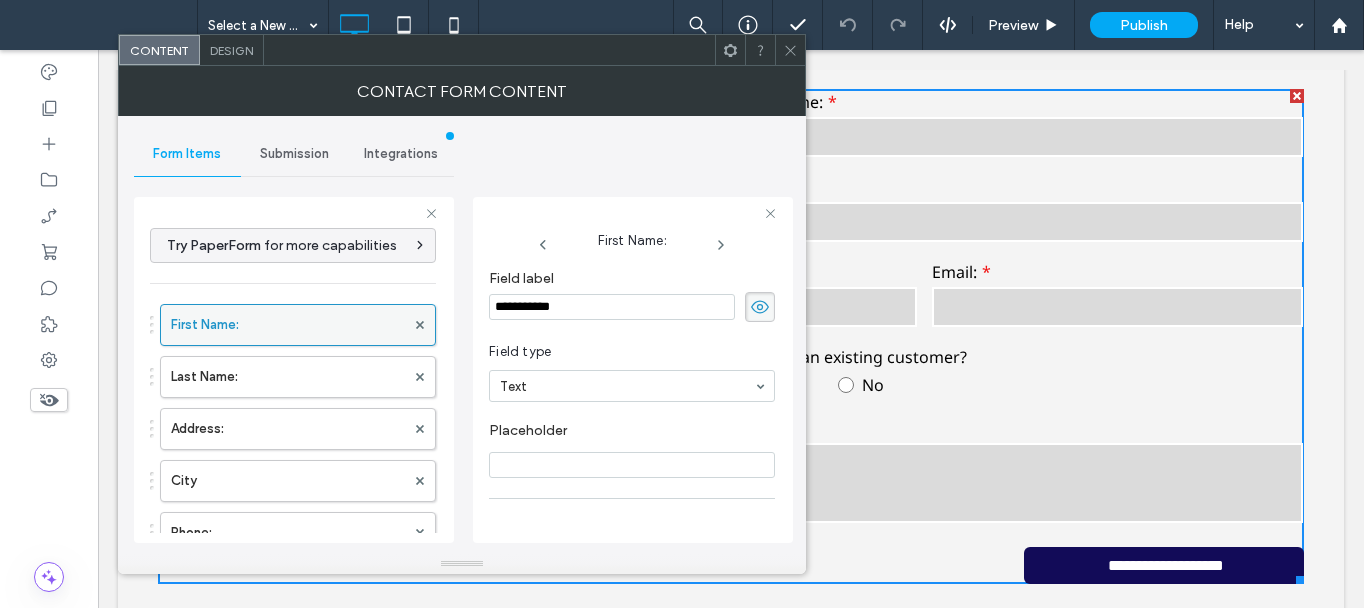 drag, startPoint x: 566, startPoint y: 303, endPoint x: 364, endPoint y: 303, distance: 202 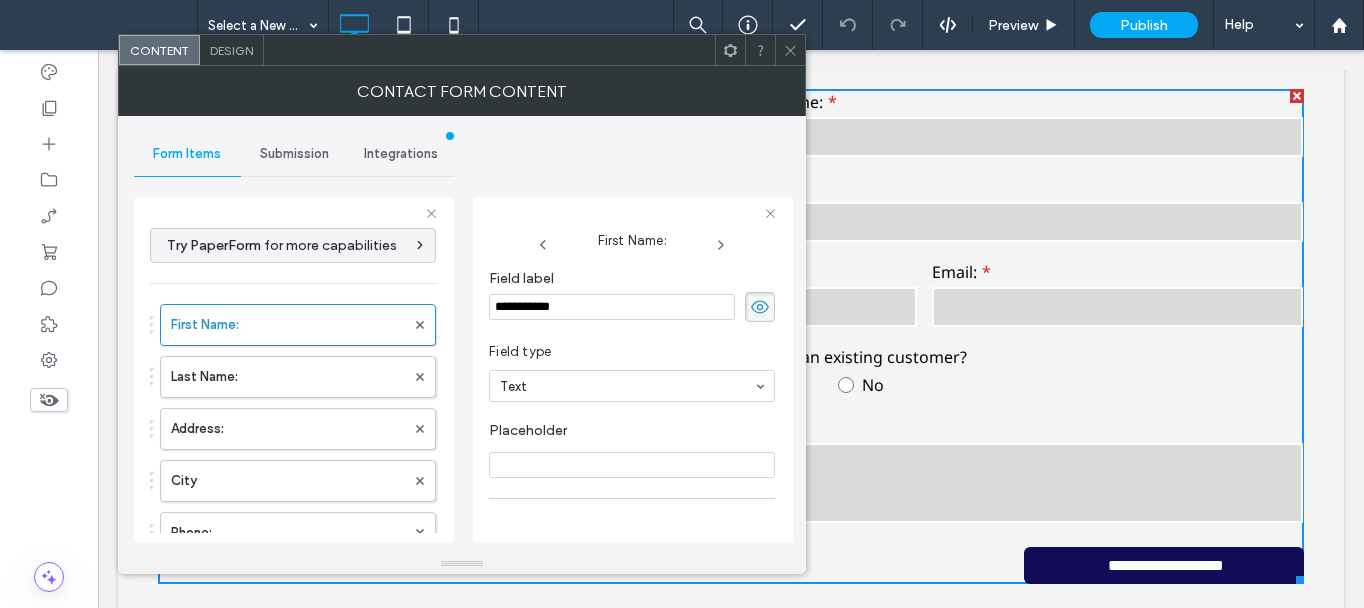 paste 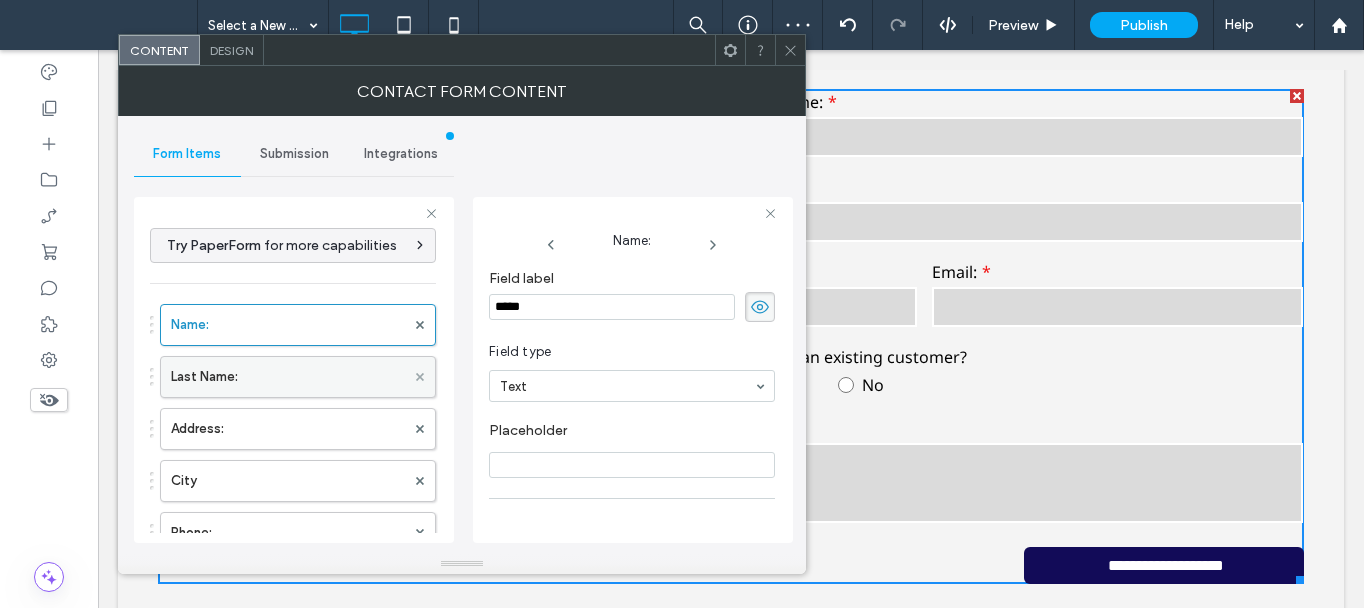 click 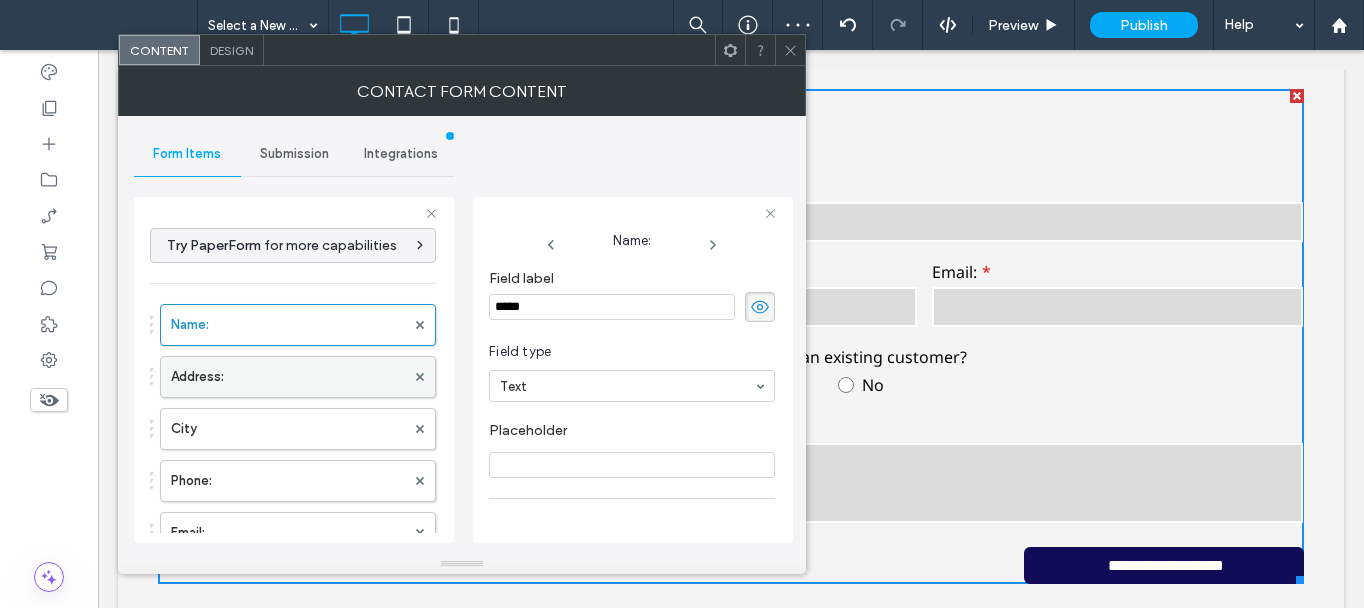 click on "Address:" at bounding box center [288, 377] 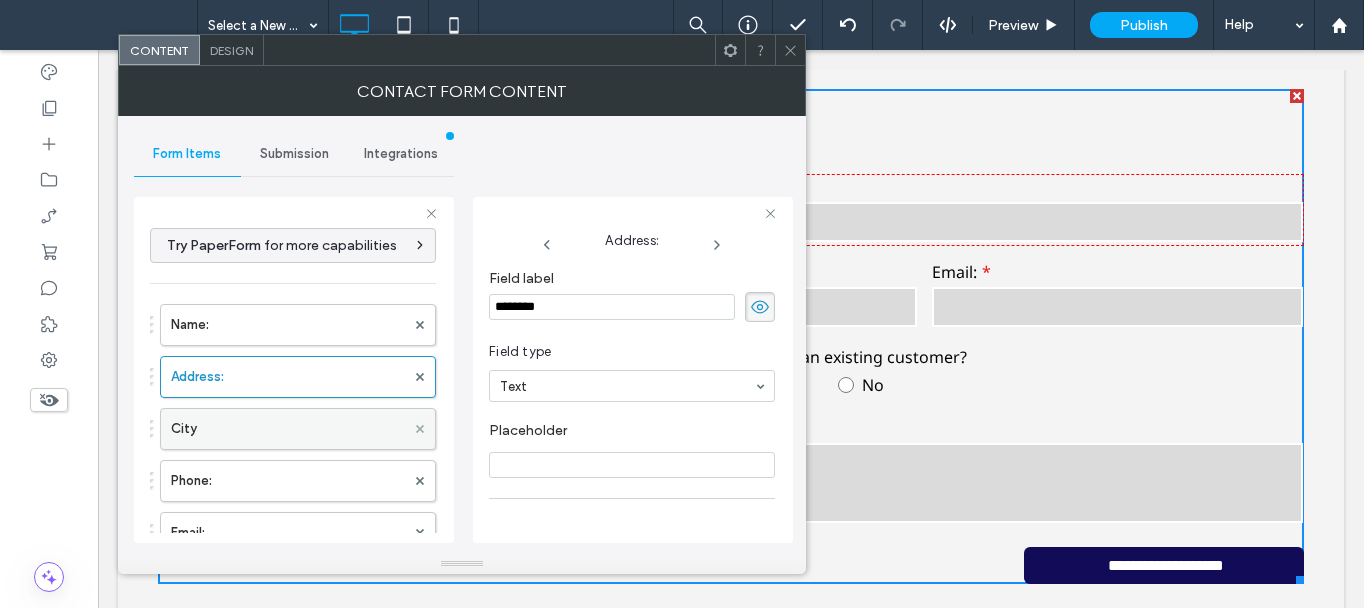 click 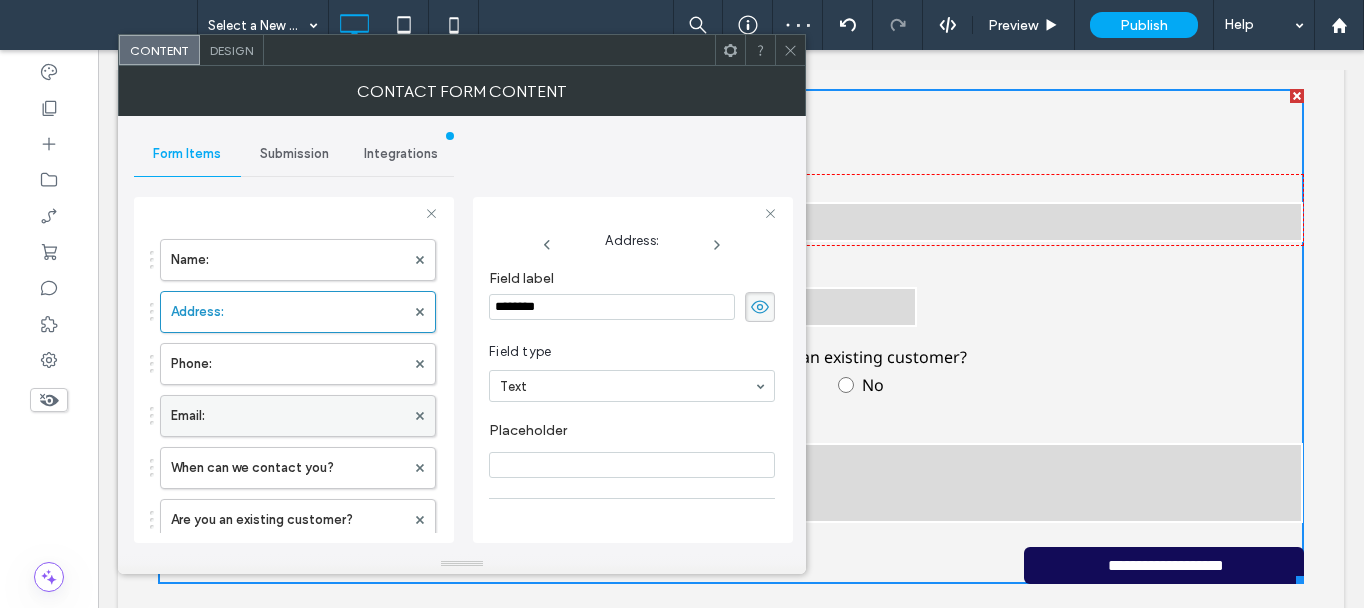 scroll, scrollTop: 100, scrollLeft: 0, axis: vertical 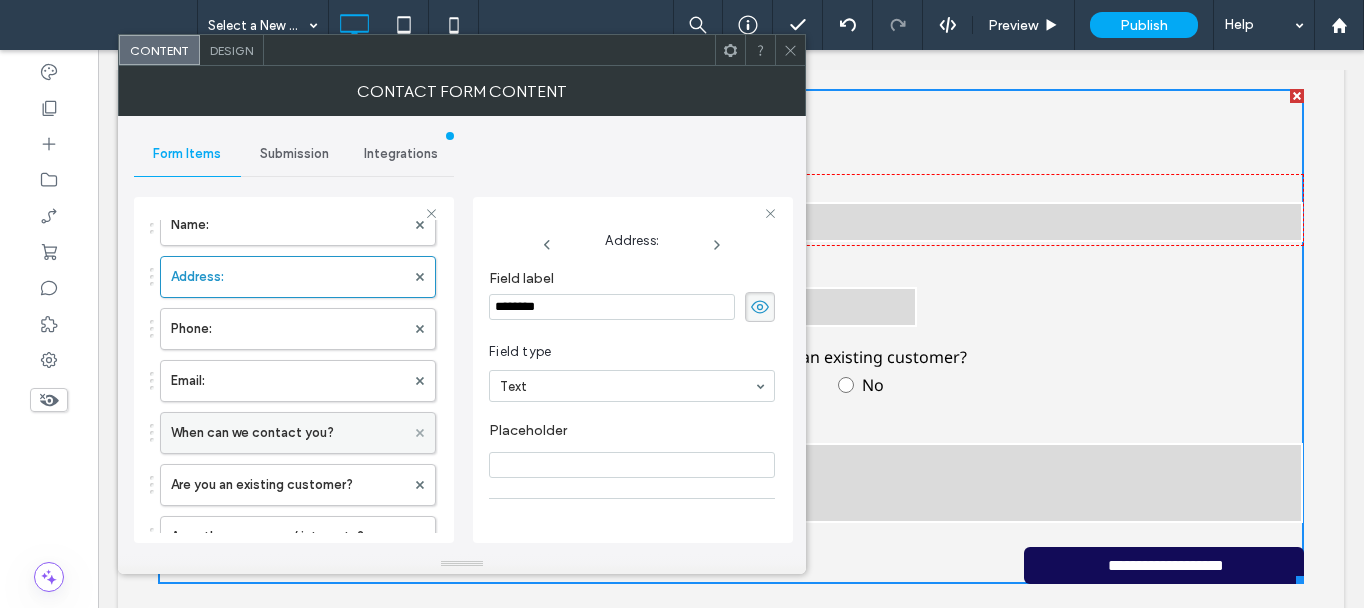 click at bounding box center [420, 433] 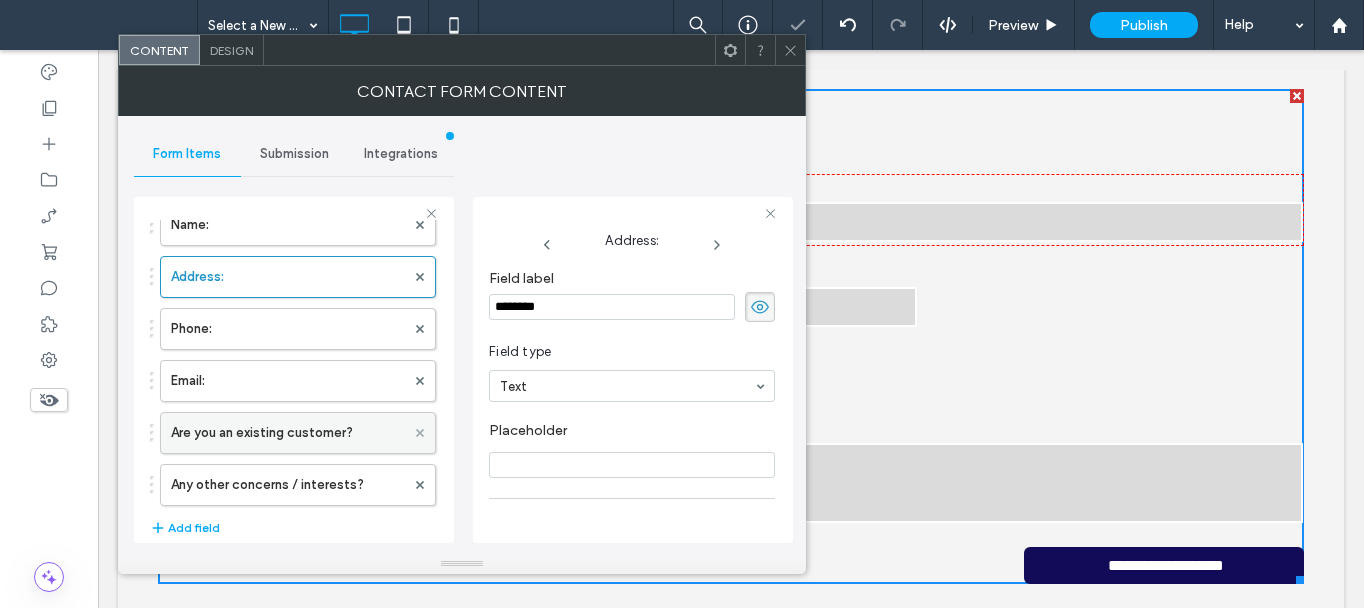 click 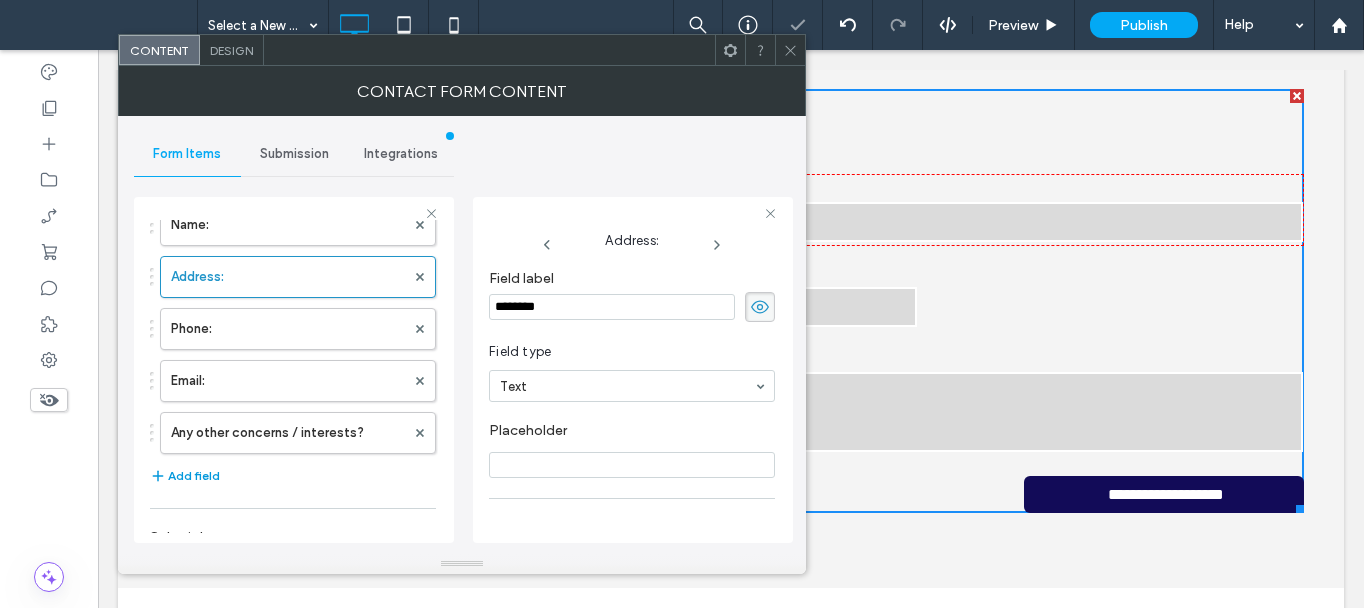 click on "Add field" at bounding box center (185, 476) 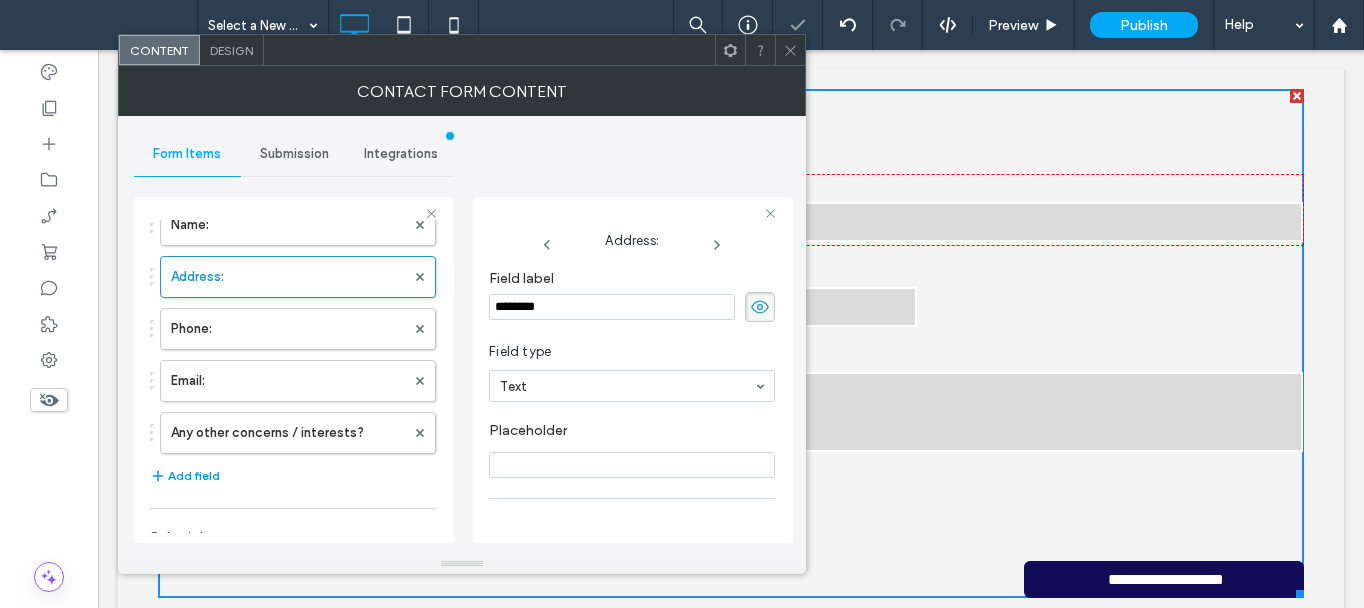type 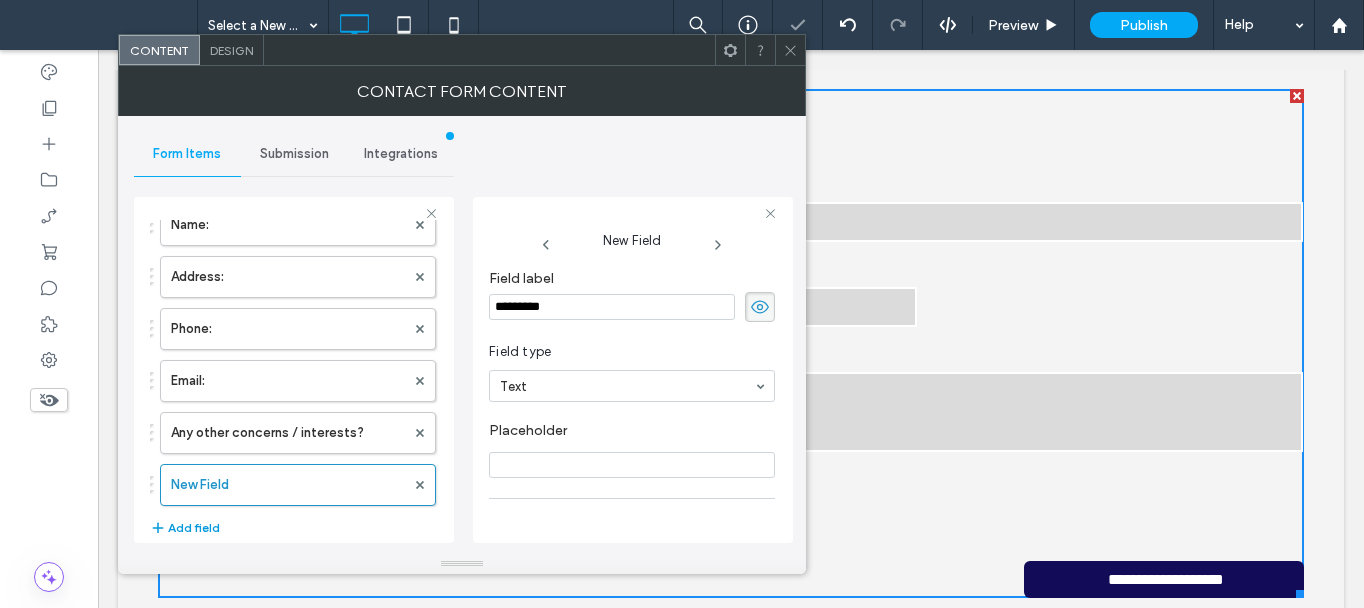 type on "*" 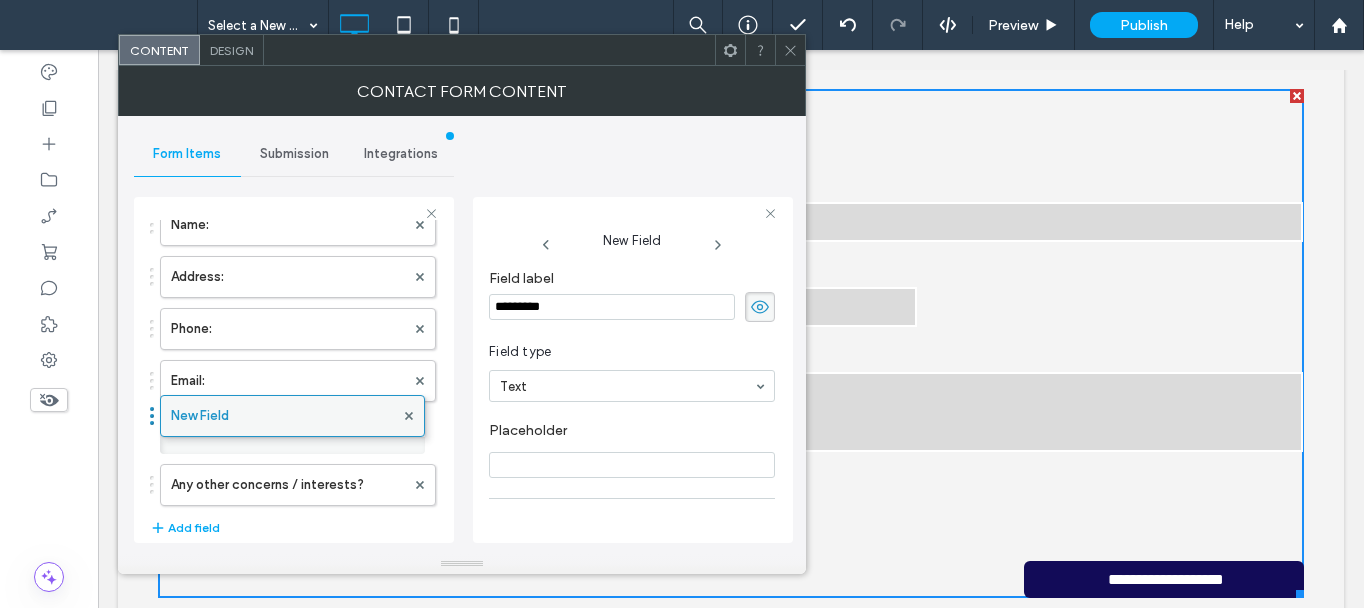 drag, startPoint x: 244, startPoint y: 492, endPoint x: 257, endPoint y: 413, distance: 80.06248 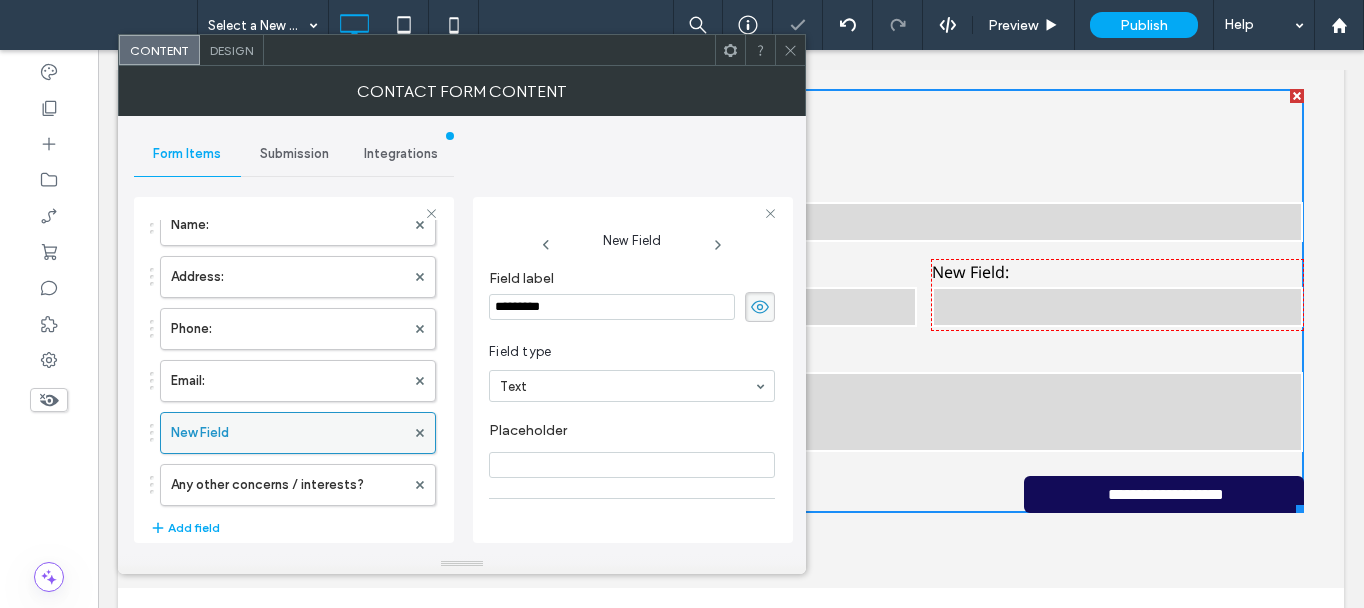 click on "New Field" at bounding box center [288, 433] 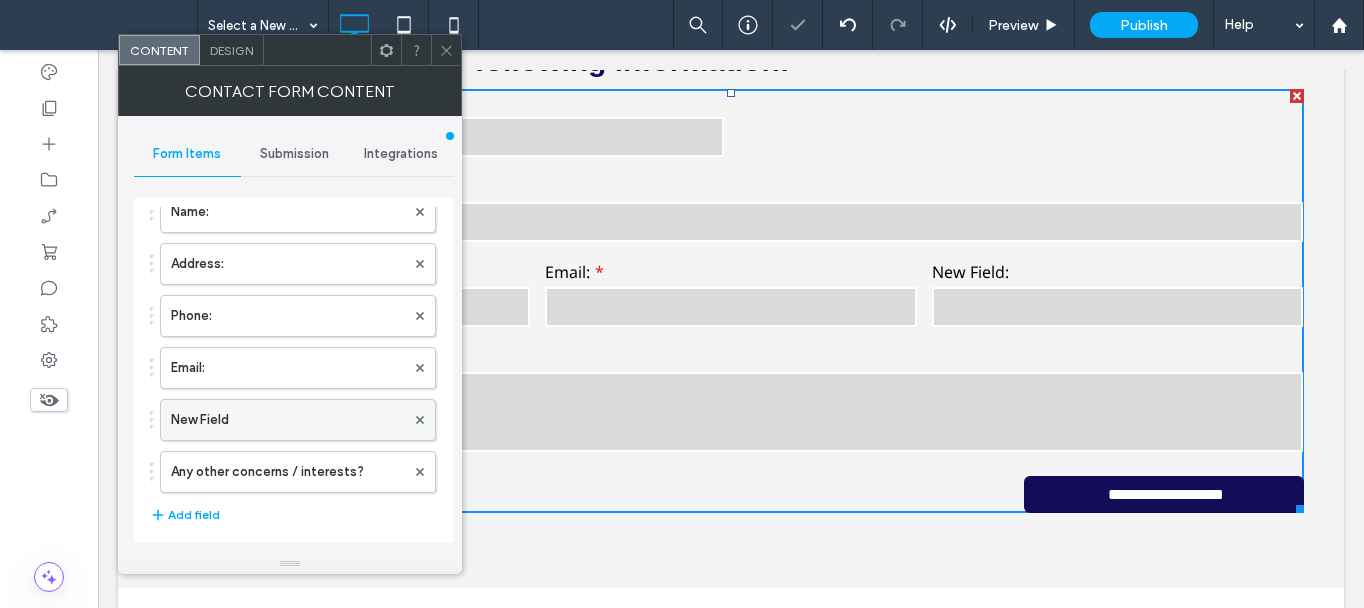 click on "New Field" at bounding box center (288, 420) 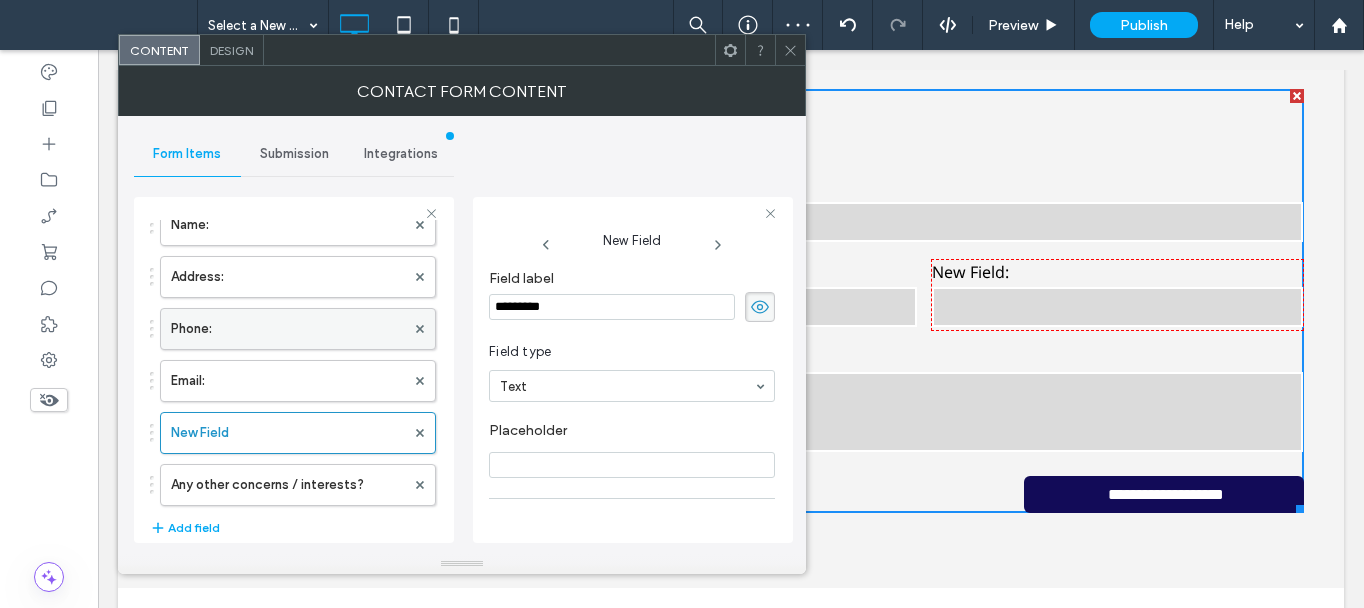 drag, startPoint x: 581, startPoint y: 300, endPoint x: 372, endPoint y: 312, distance: 209.34421 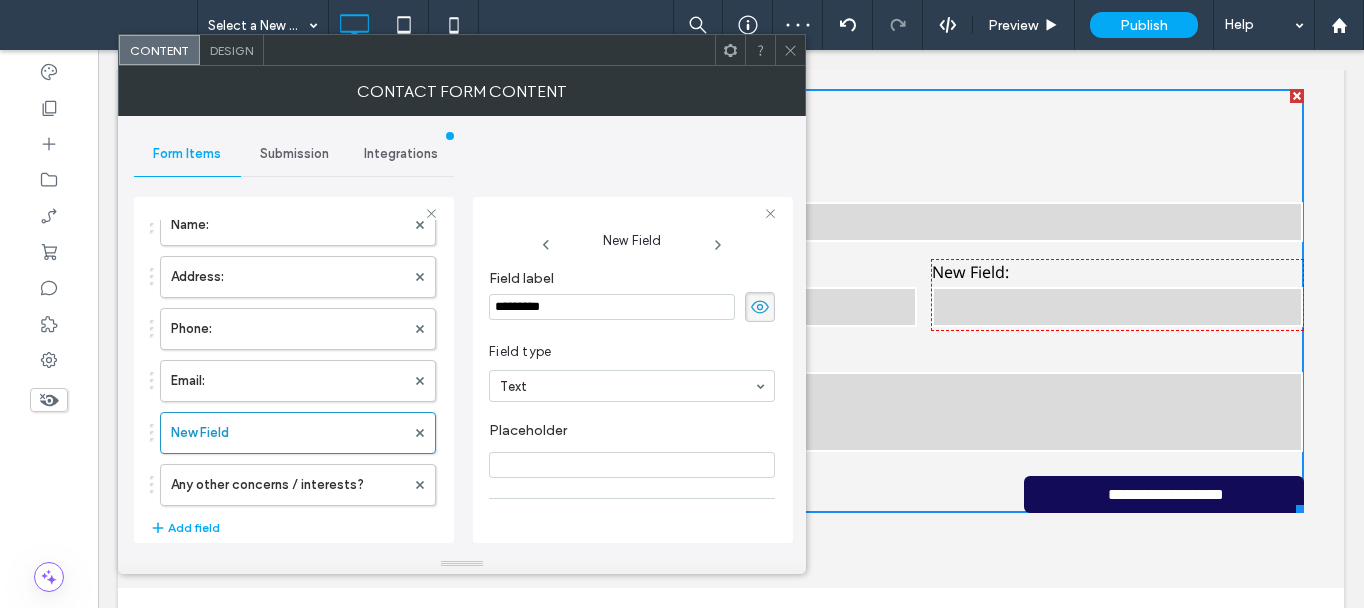 paste 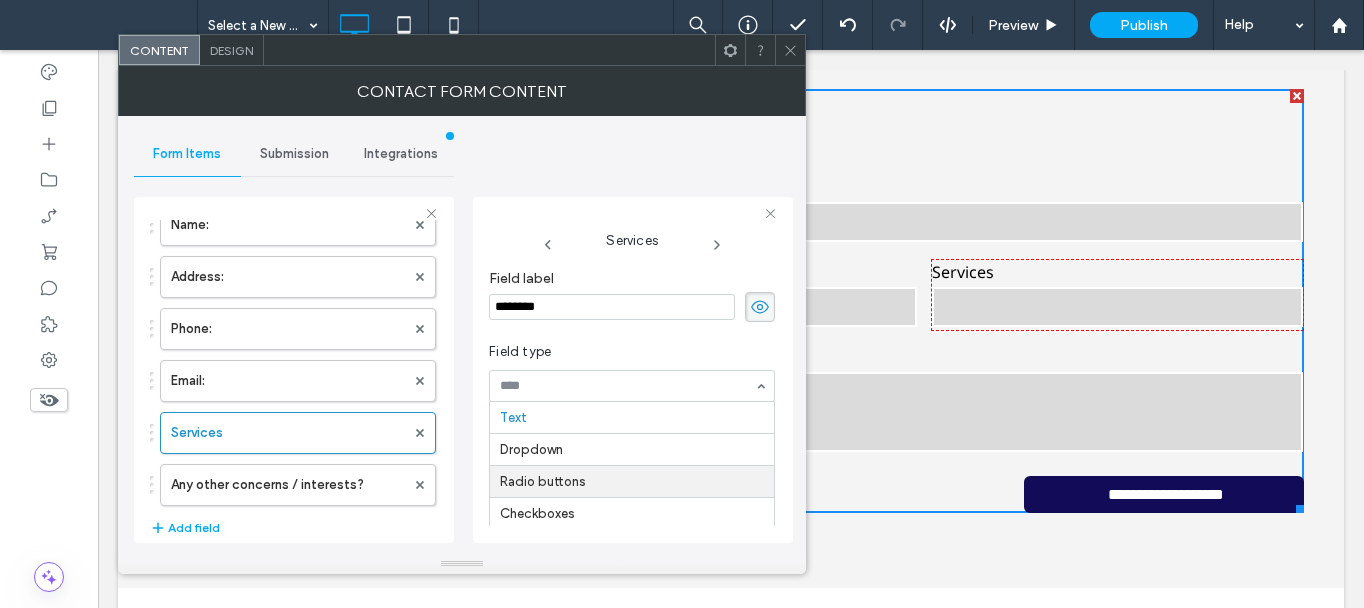 scroll, scrollTop: 32, scrollLeft: 0, axis: vertical 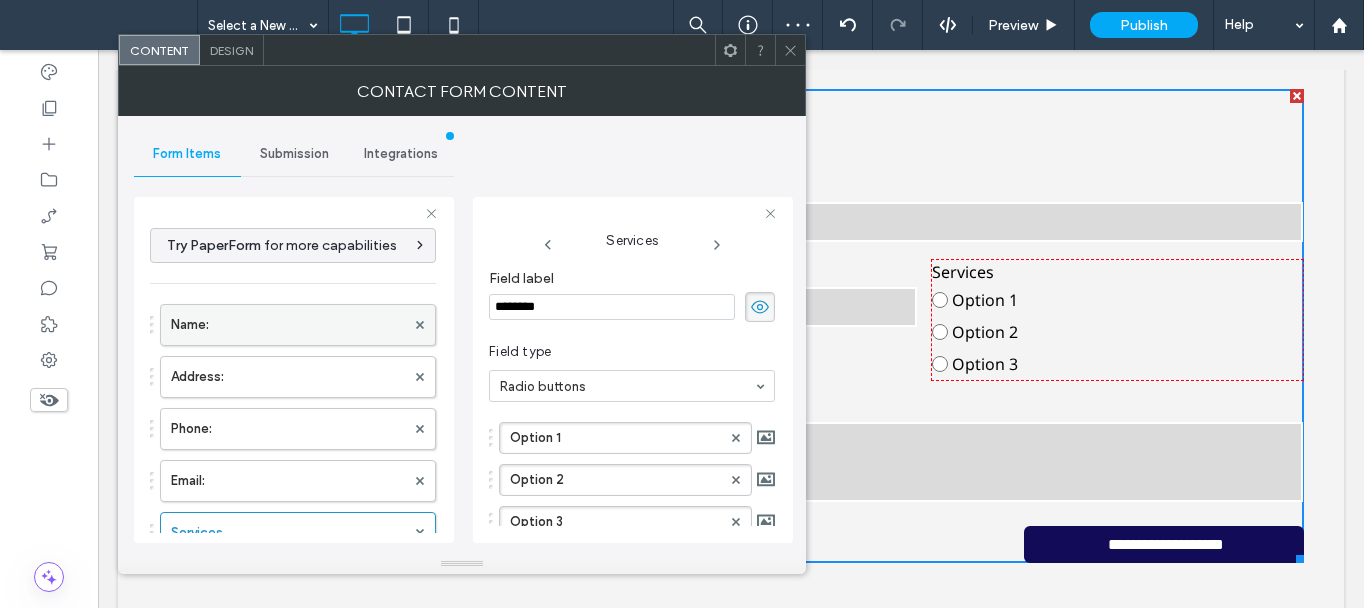 click on "Name:" at bounding box center [288, 325] 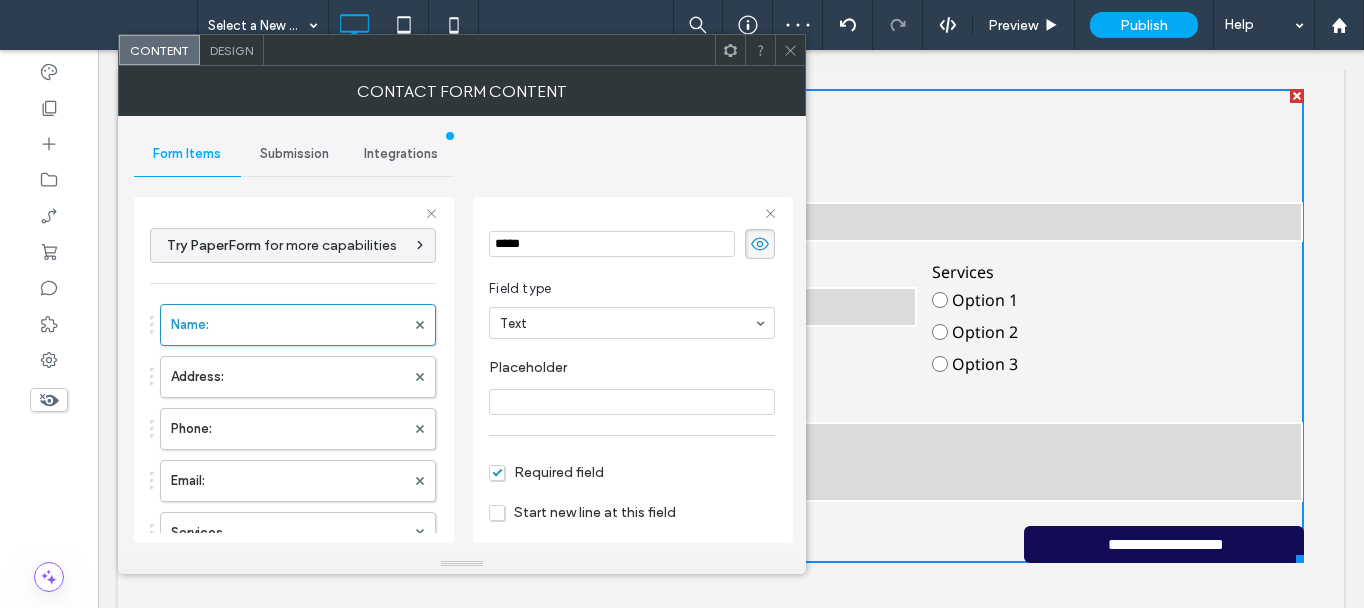 scroll, scrollTop: 140, scrollLeft: 0, axis: vertical 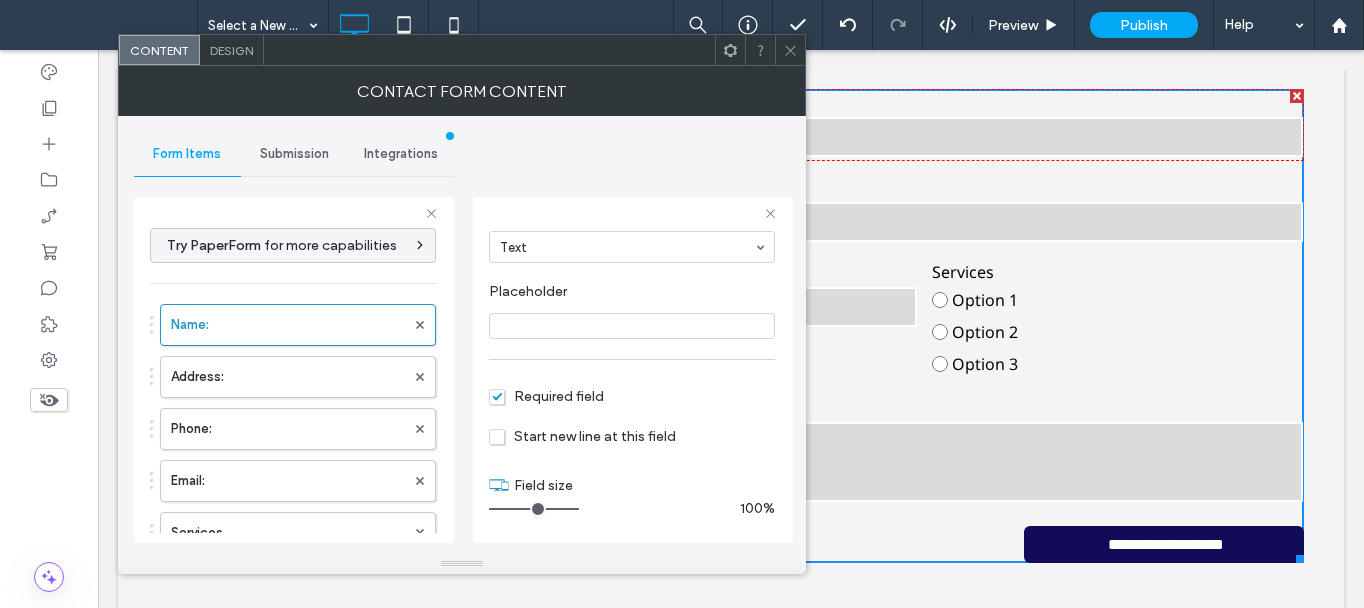 drag, startPoint x: 531, startPoint y: 508, endPoint x: 631, endPoint y: 508, distance: 100 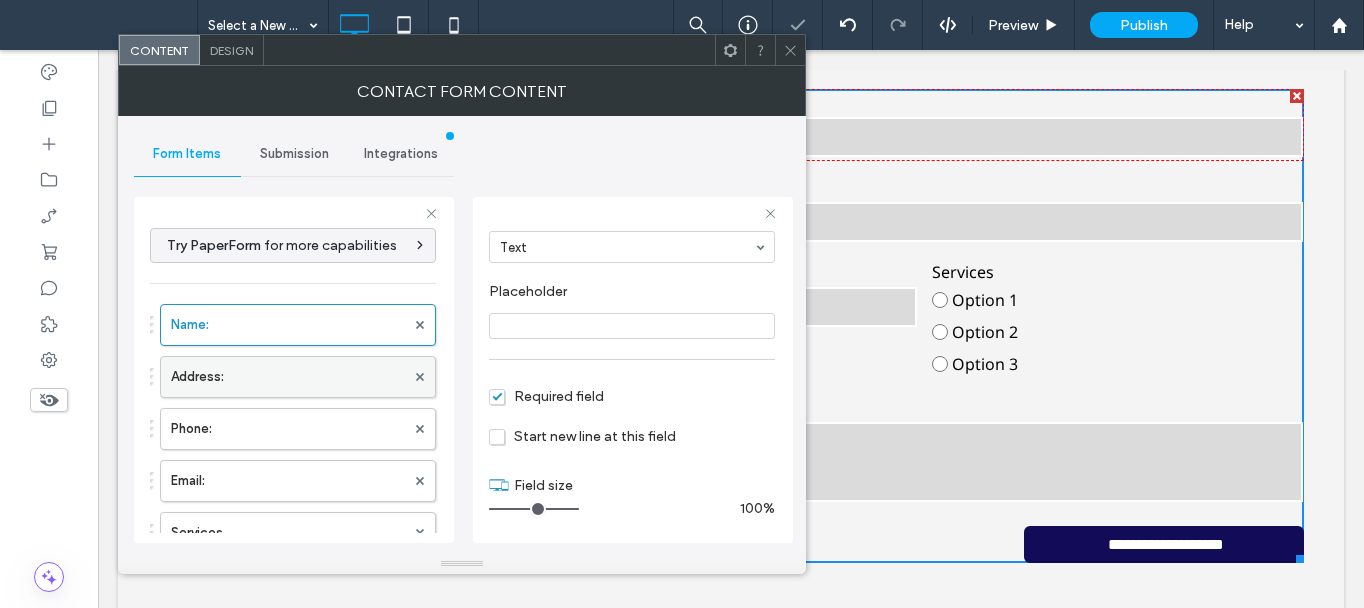 click on "Address:" at bounding box center (288, 377) 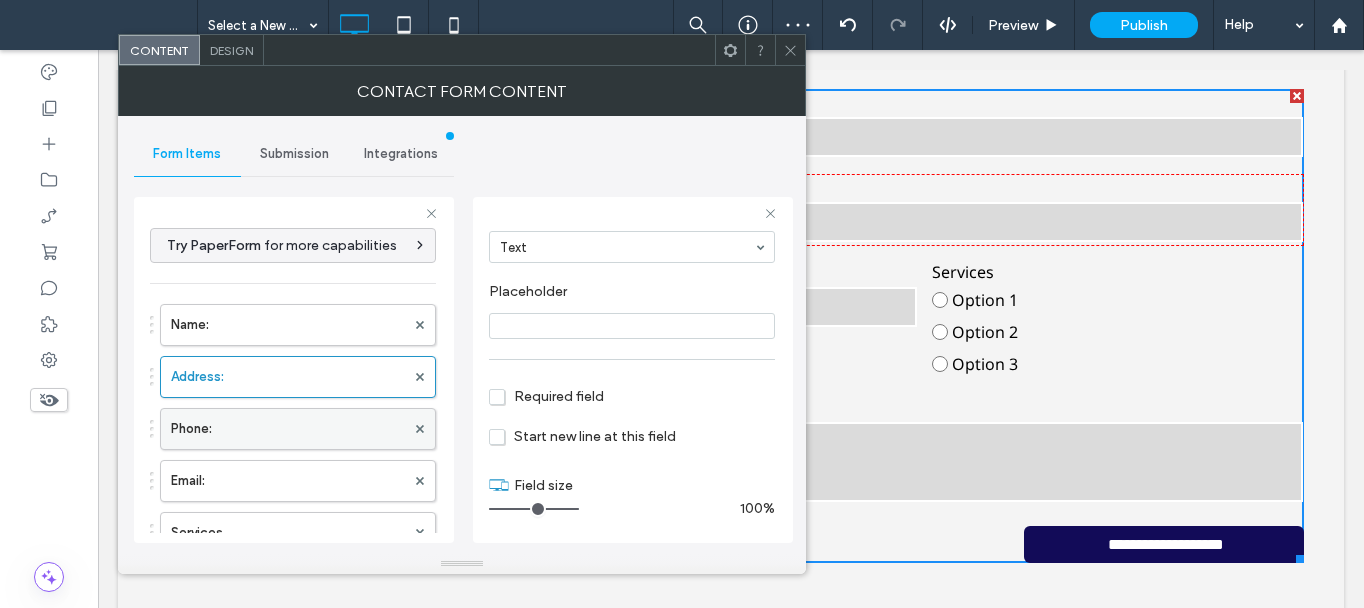 click on "Phone:" at bounding box center (288, 429) 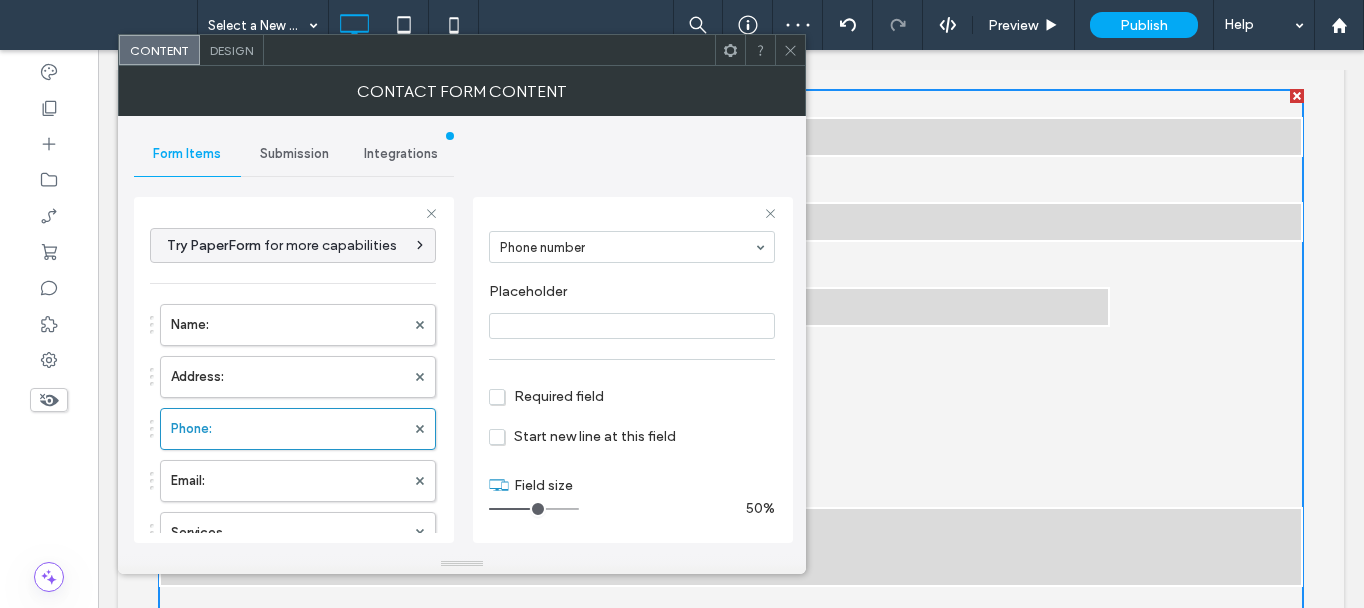 drag, startPoint x: 516, startPoint y: 506, endPoint x: 531, endPoint y: 506, distance: 15 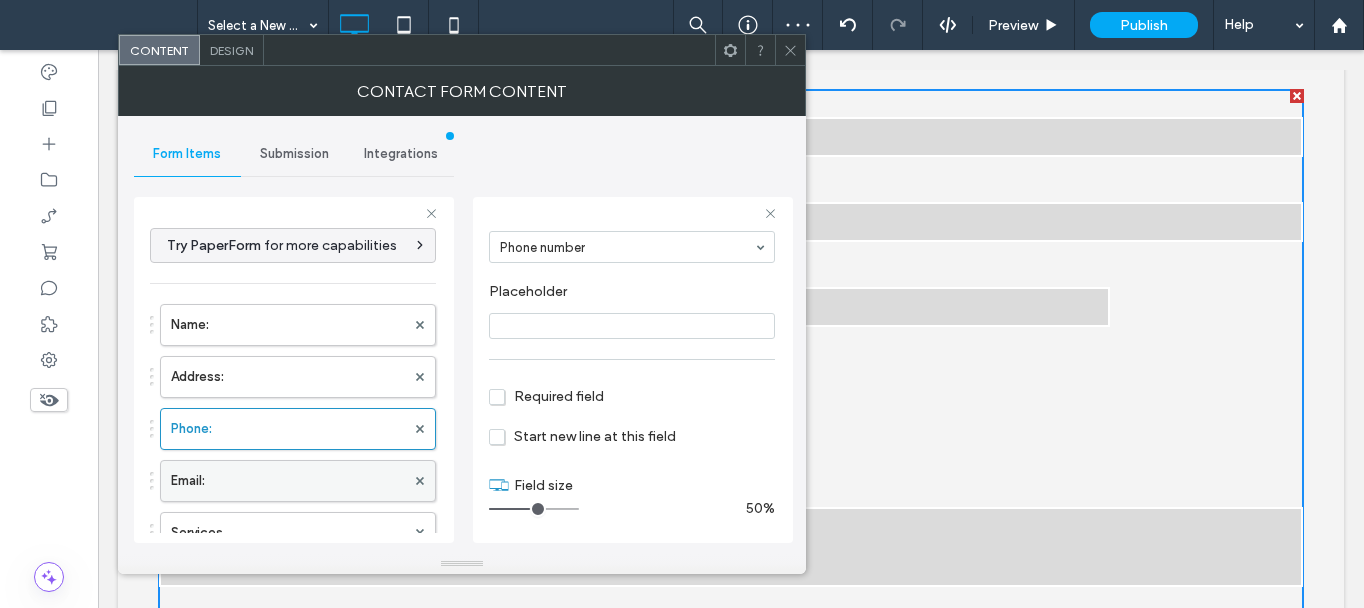 click on "Email:" at bounding box center (288, 481) 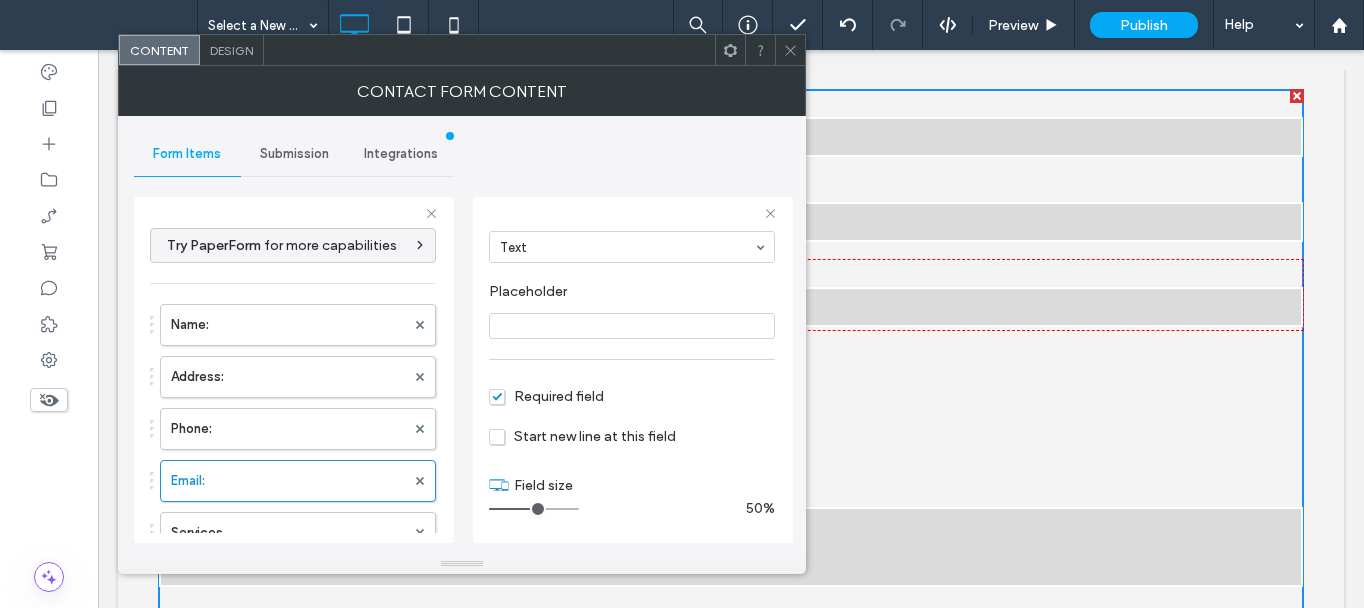 drag, startPoint x: 518, startPoint y: 507, endPoint x: 534, endPoint y: 510, distance: 16.27882 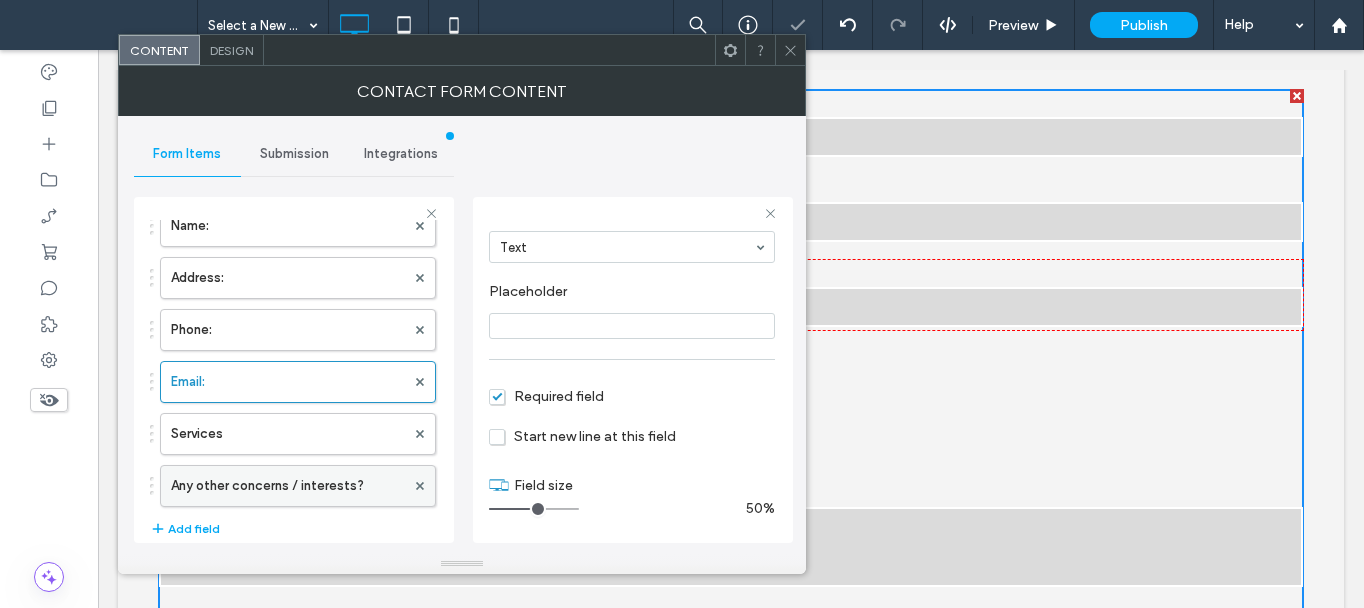 scroll, scrollTop: 100, scrollLeft: 0, axis: vertical 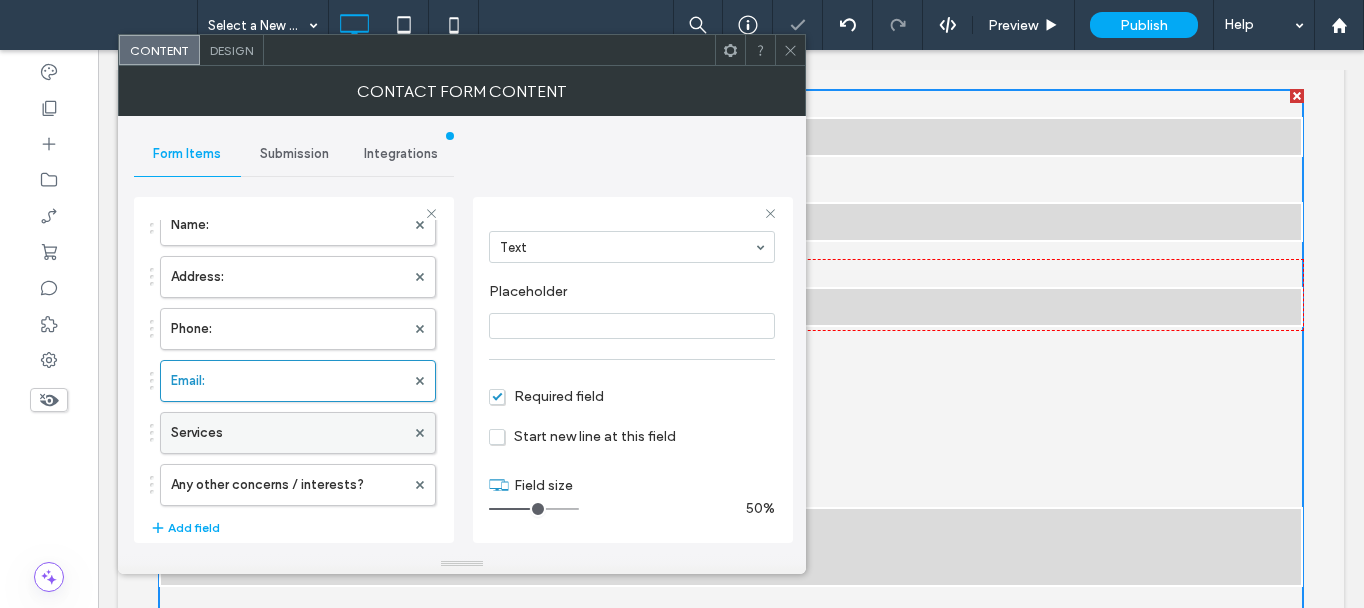 click on "Services" at bounding box center (288, 433) 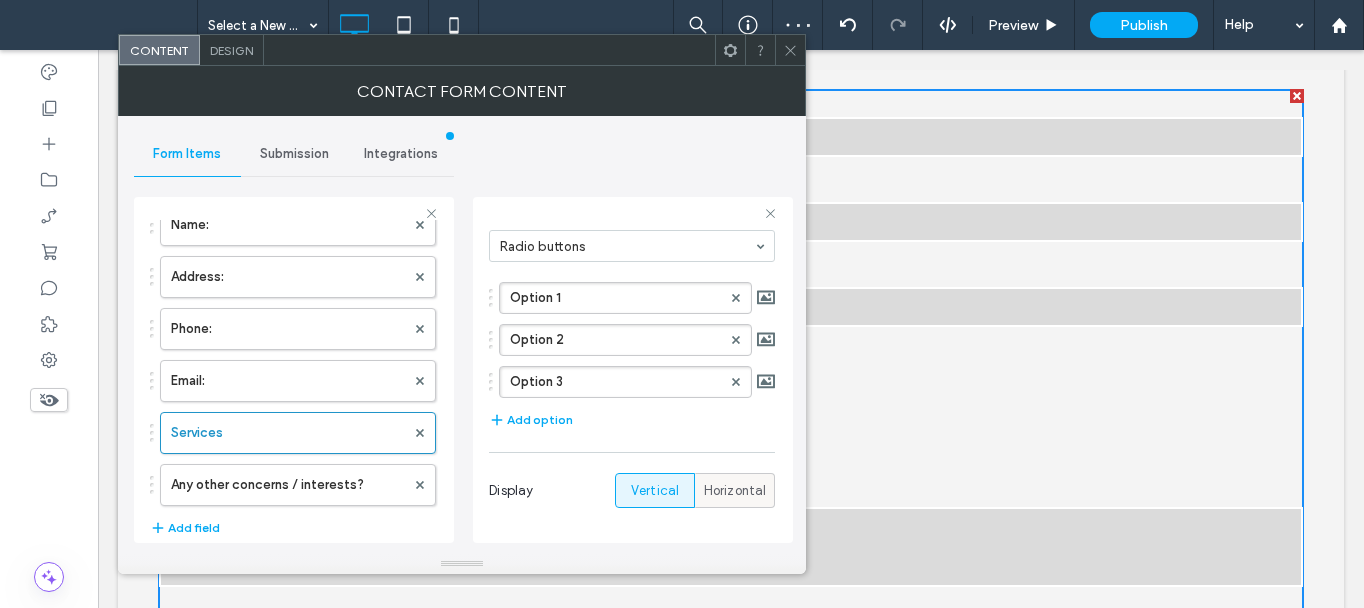 click on "Horizontal" at bounding box center (735, 491) 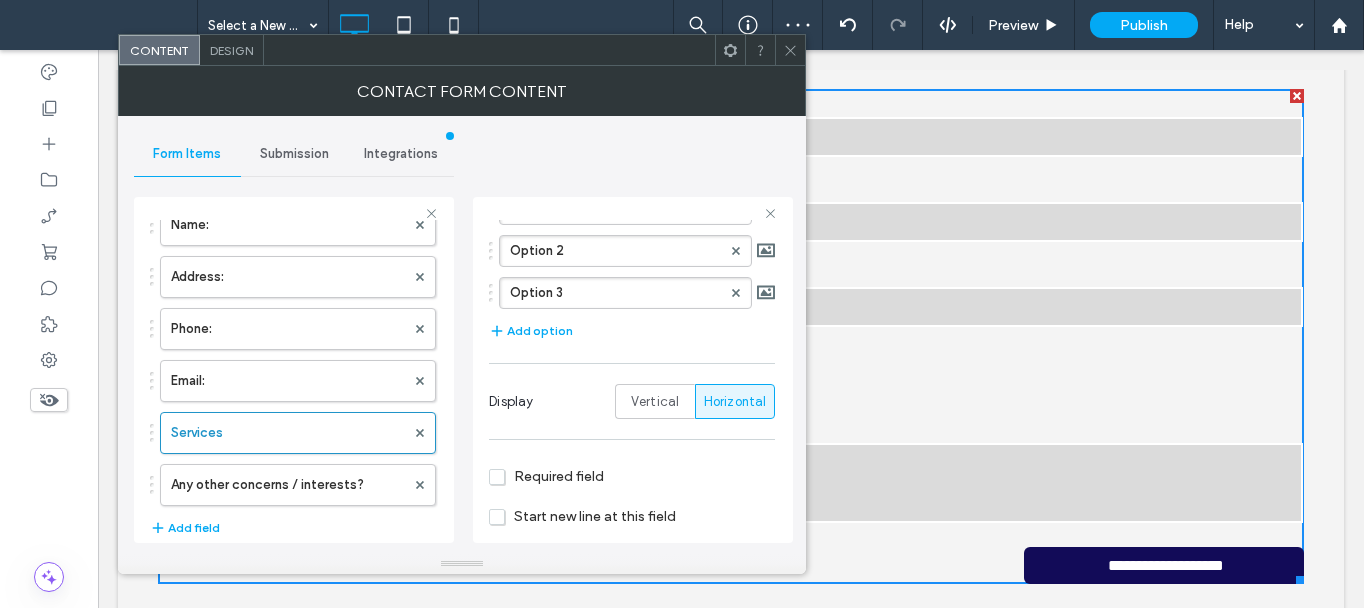 scroll, scrollTop: 309, scrollLeft: 0, axis: vertical 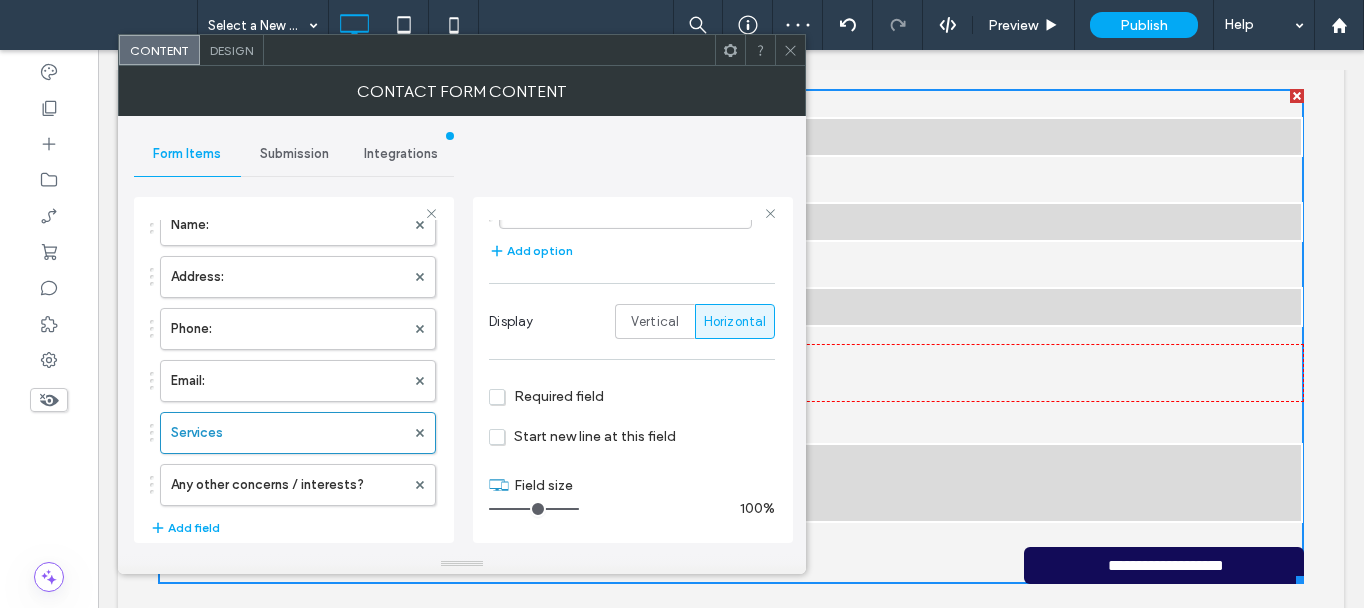 drag, startPoint x: 520, startPoint y: 505, endPoint x: 702, endPoint y: 504, distance: 182.00275 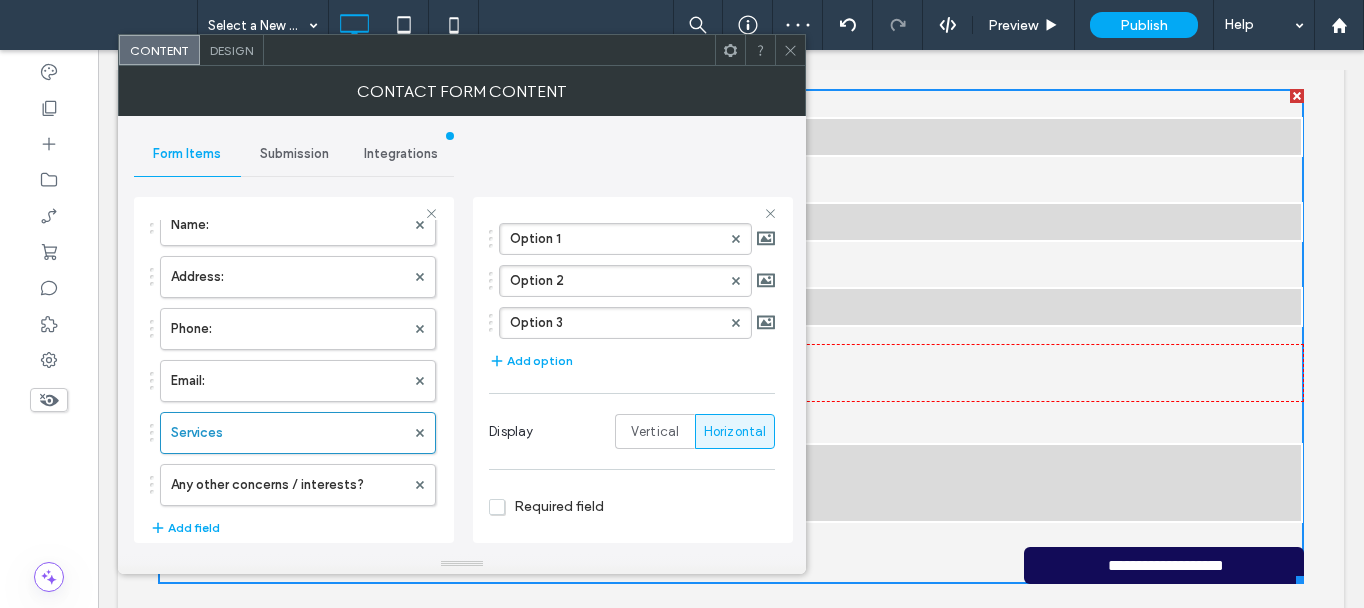 scroll, scrollTop: 109, scrollLeft: 0, axis: vertical 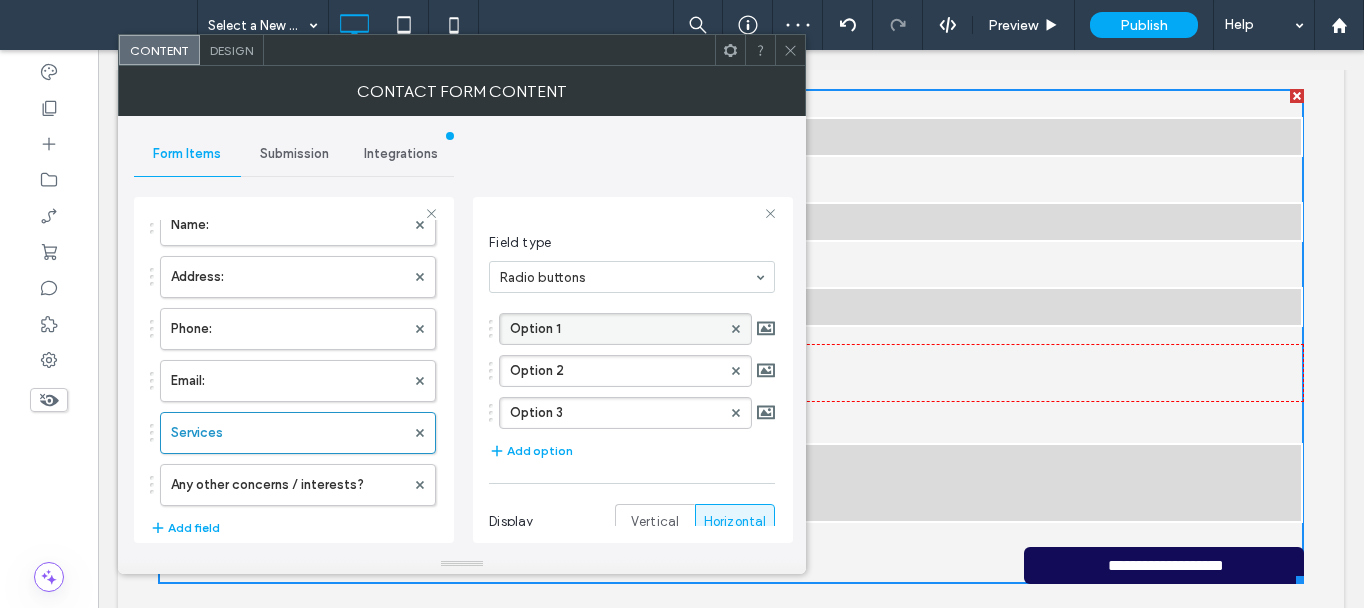 click on "Option 1" at bounding box center (615, 329) 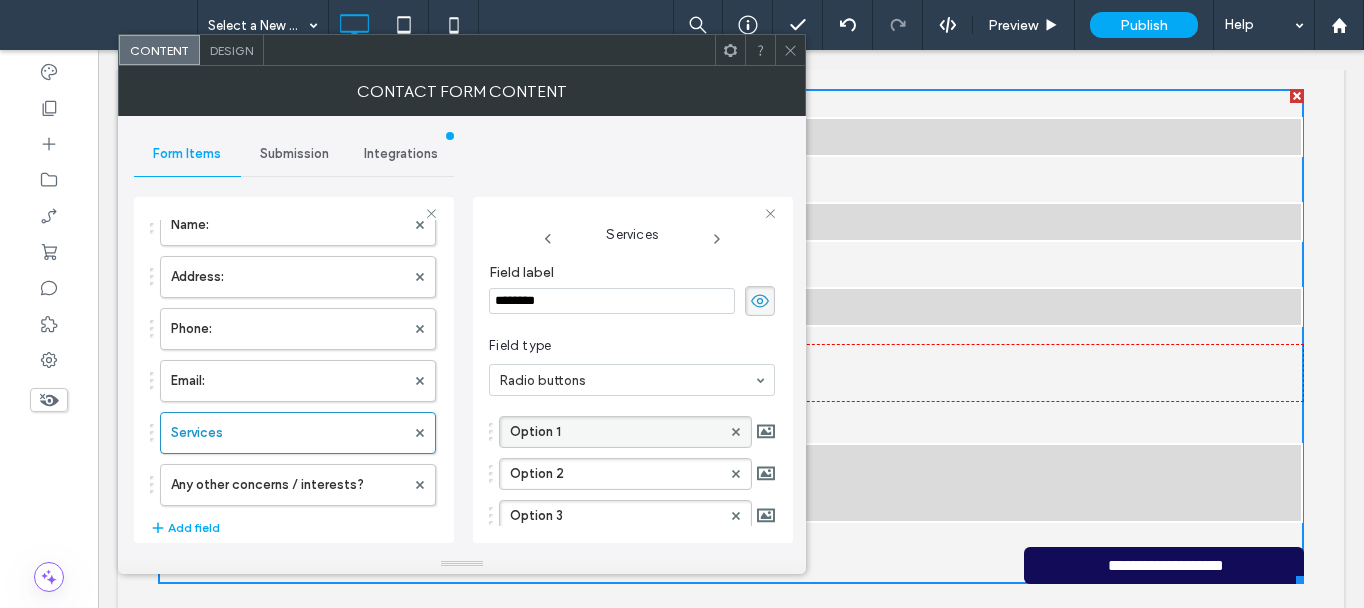 scroll, scrollTop: 0, scrollLeft: 0, axis: both 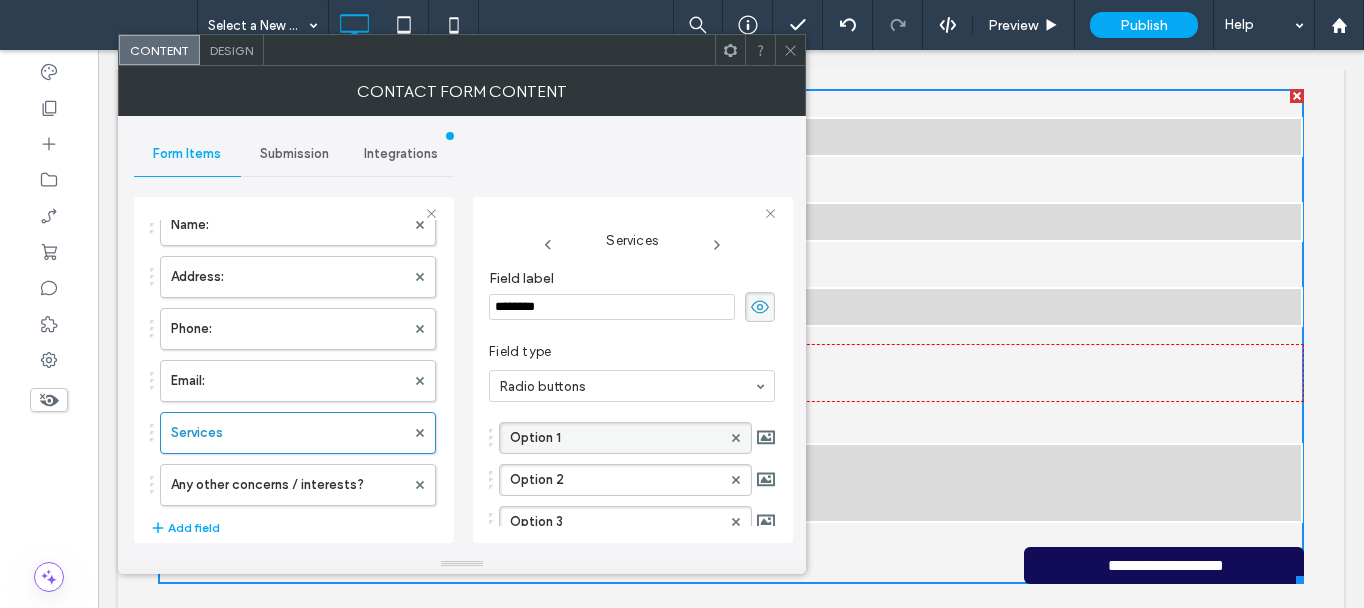 click on "Option 1" at bounding box center (615, 438) 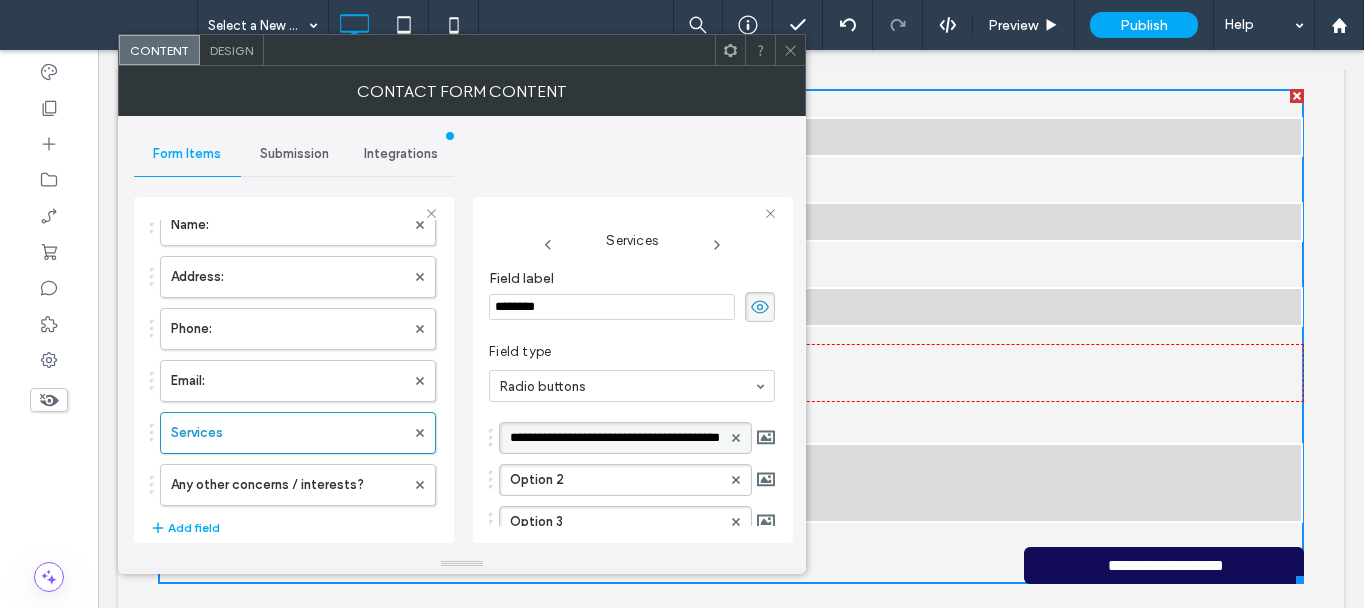 type on "********" 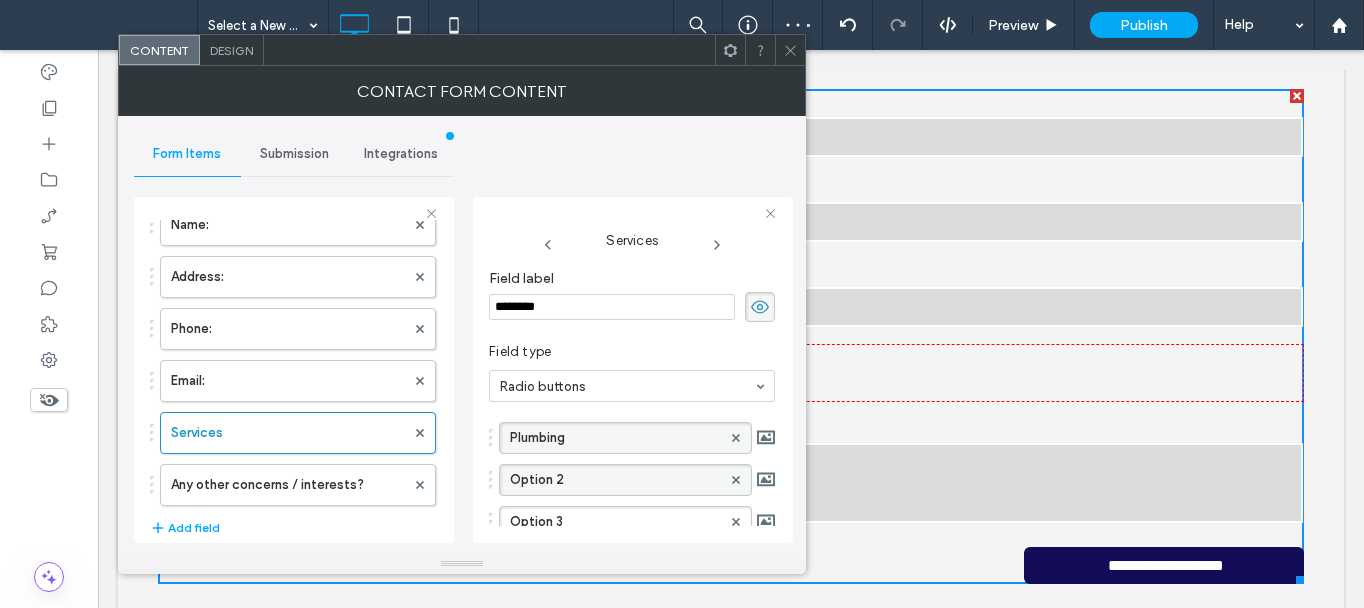 click on "Option 2" at bounding box center [615, 480] 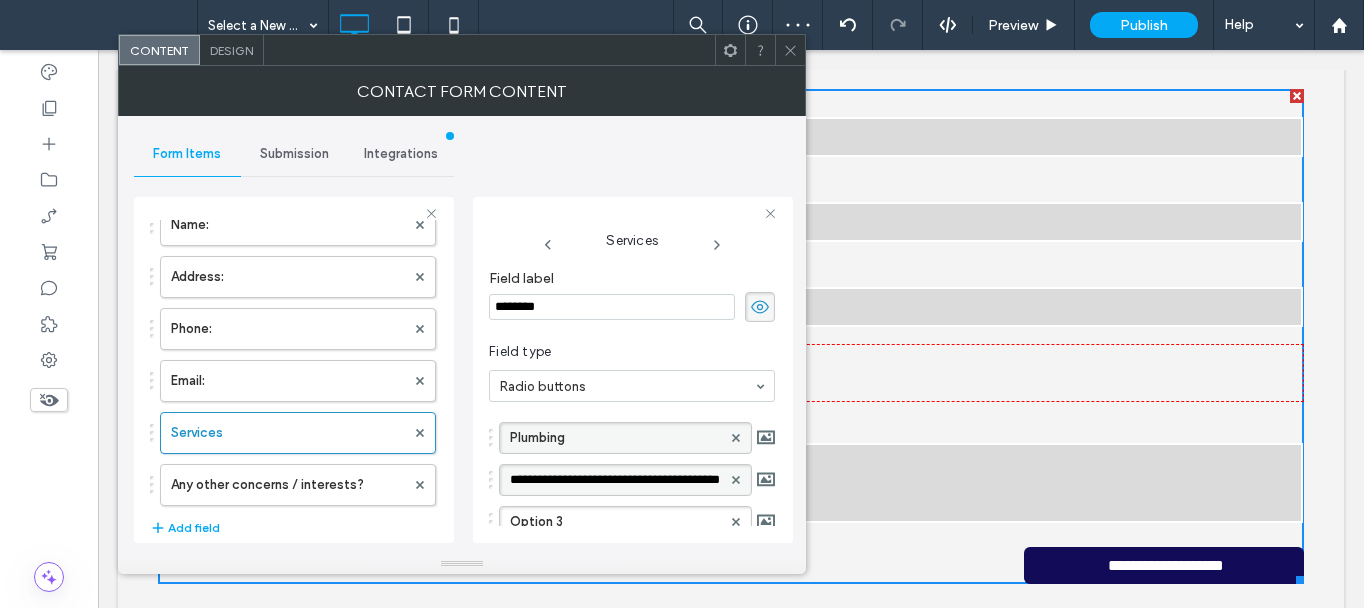 type on "*******" 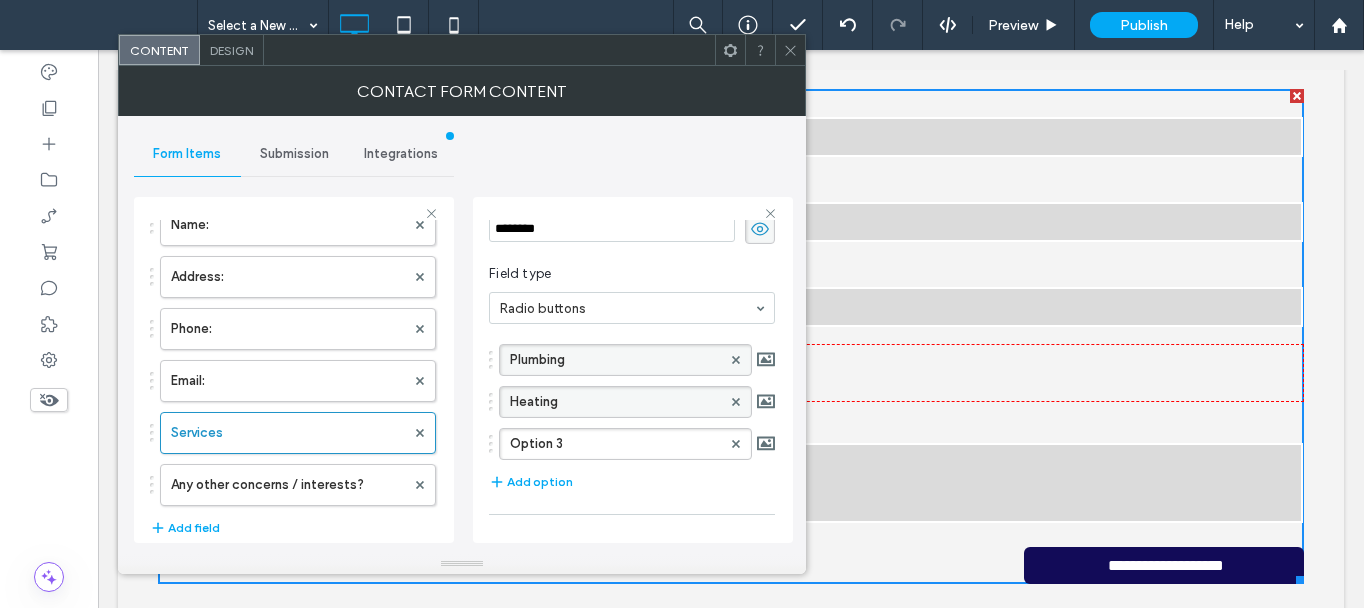 scroll, scrollTop: 100, scrollLeft: 0, axis: vertical 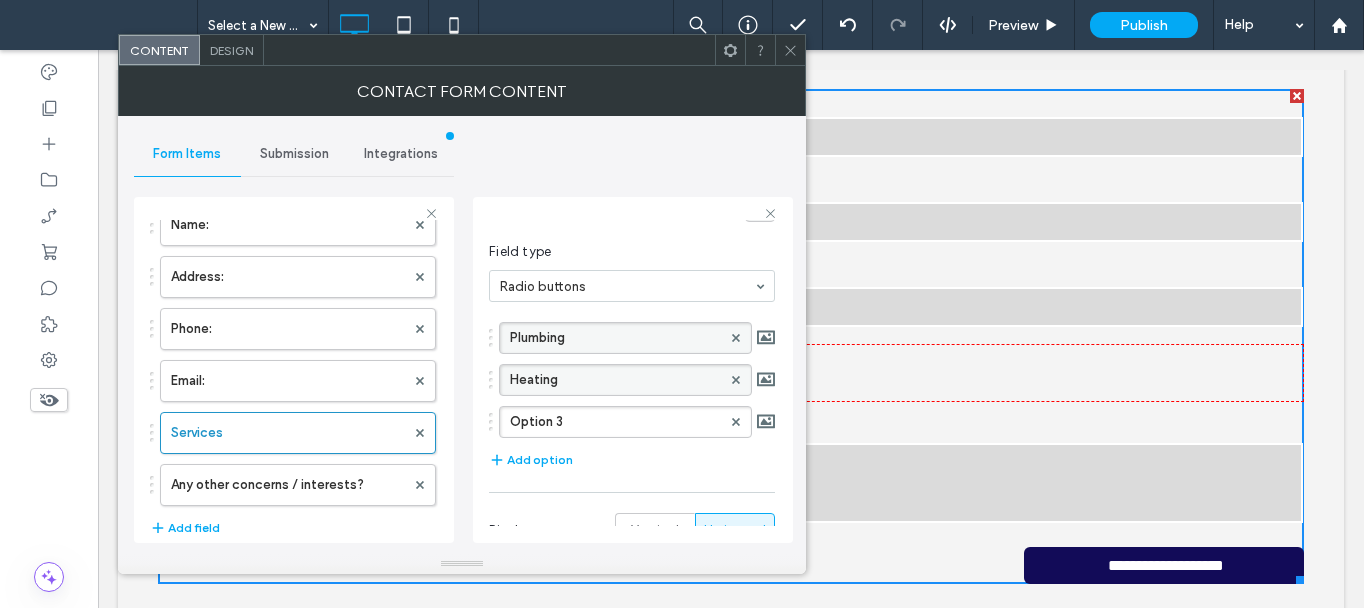 click on "Plumbing Heating Option 3
Add option" at bounding box center [632, 397] 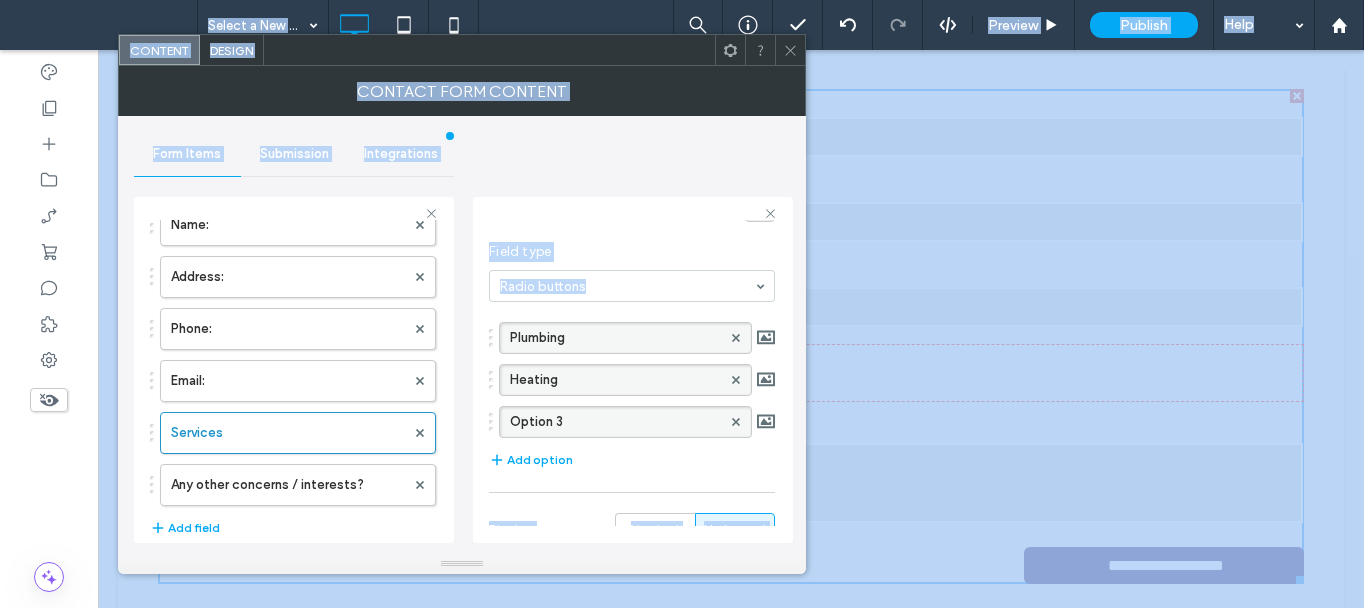 click on "Option 3" at bounding box center [615, 422] 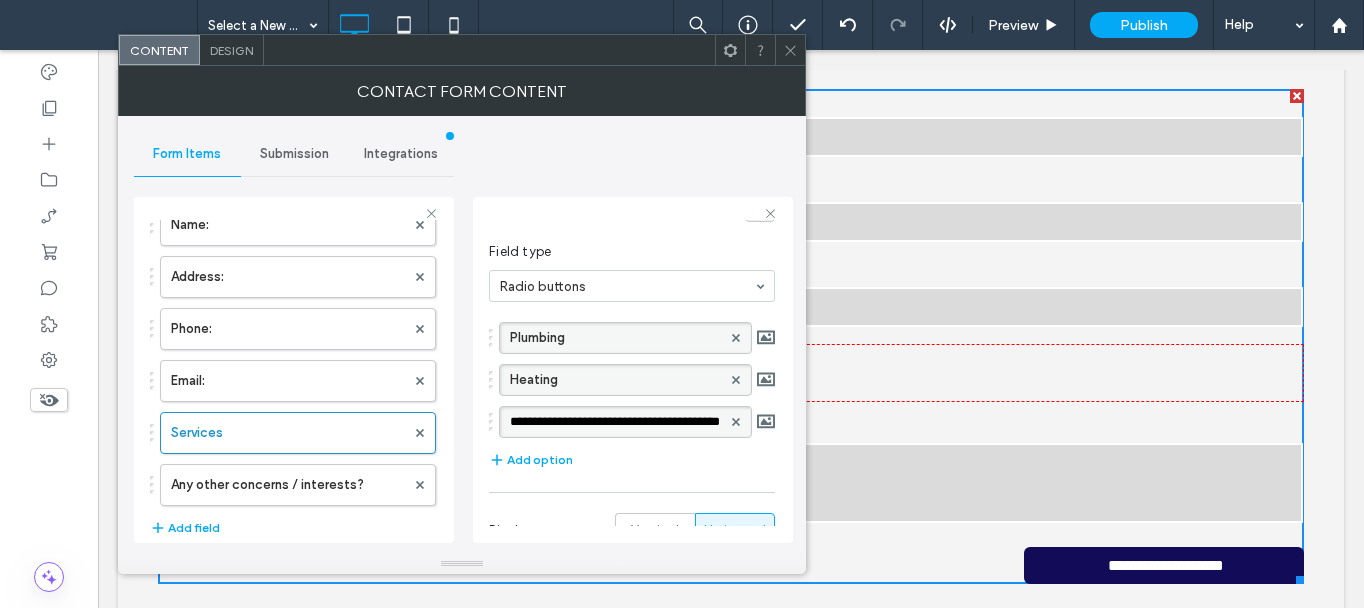 click on "********" at bounding box center [615, 422] 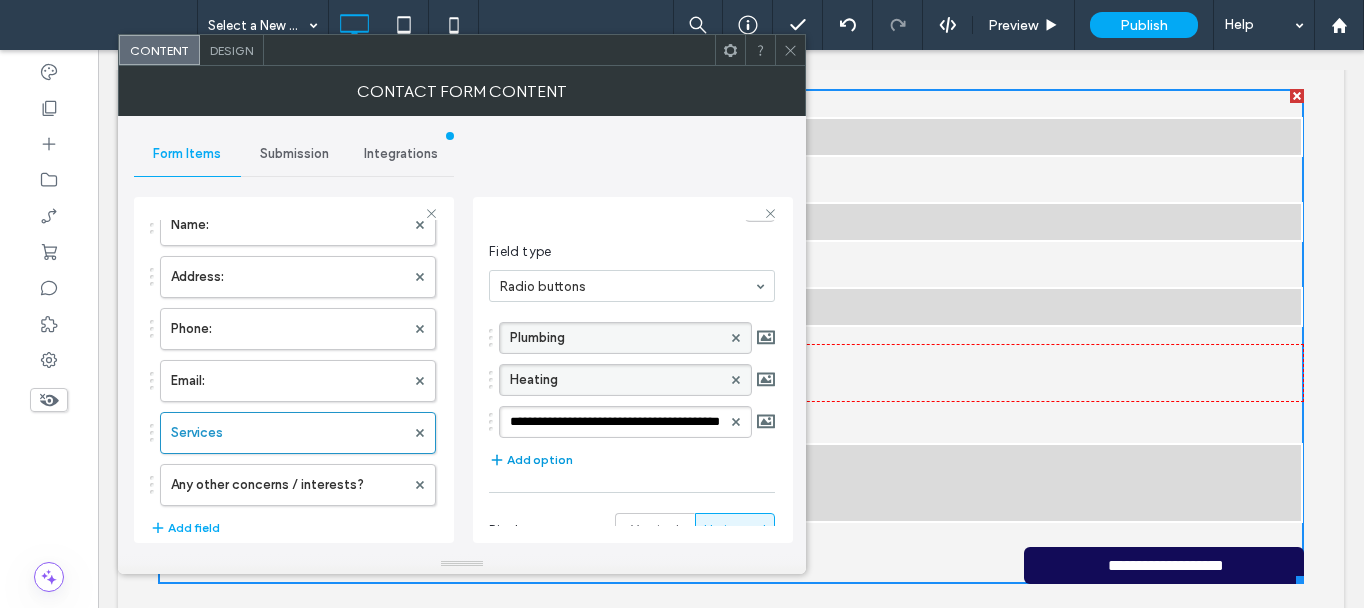 type on "*******" 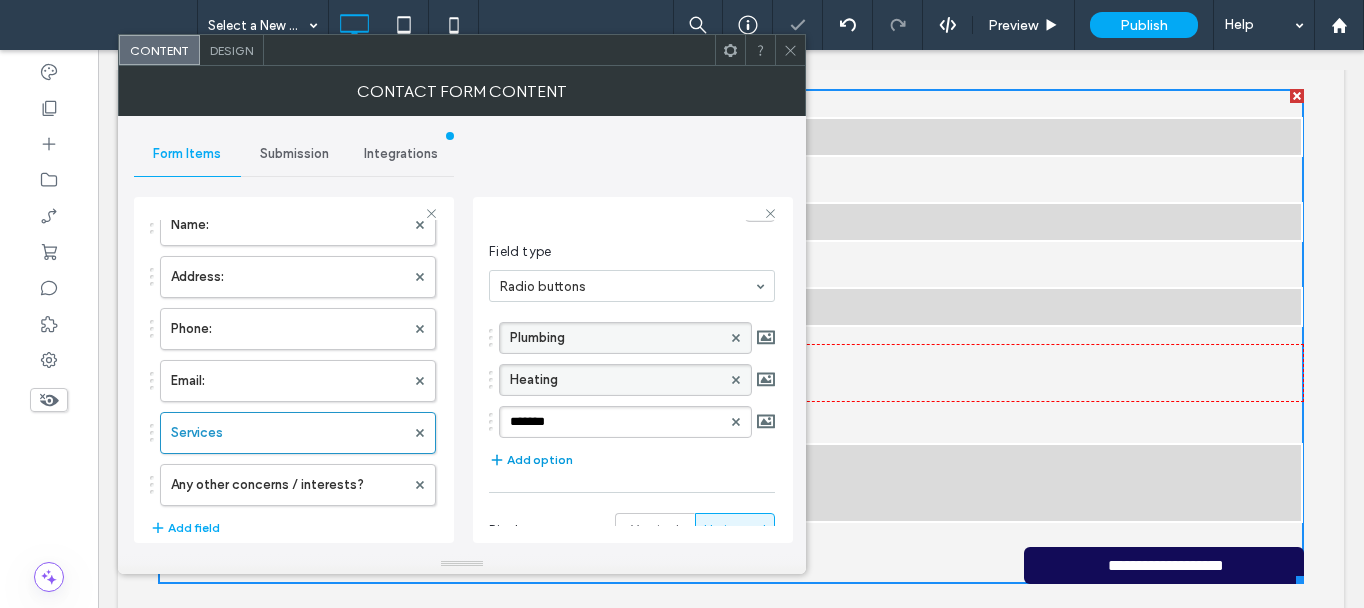 type 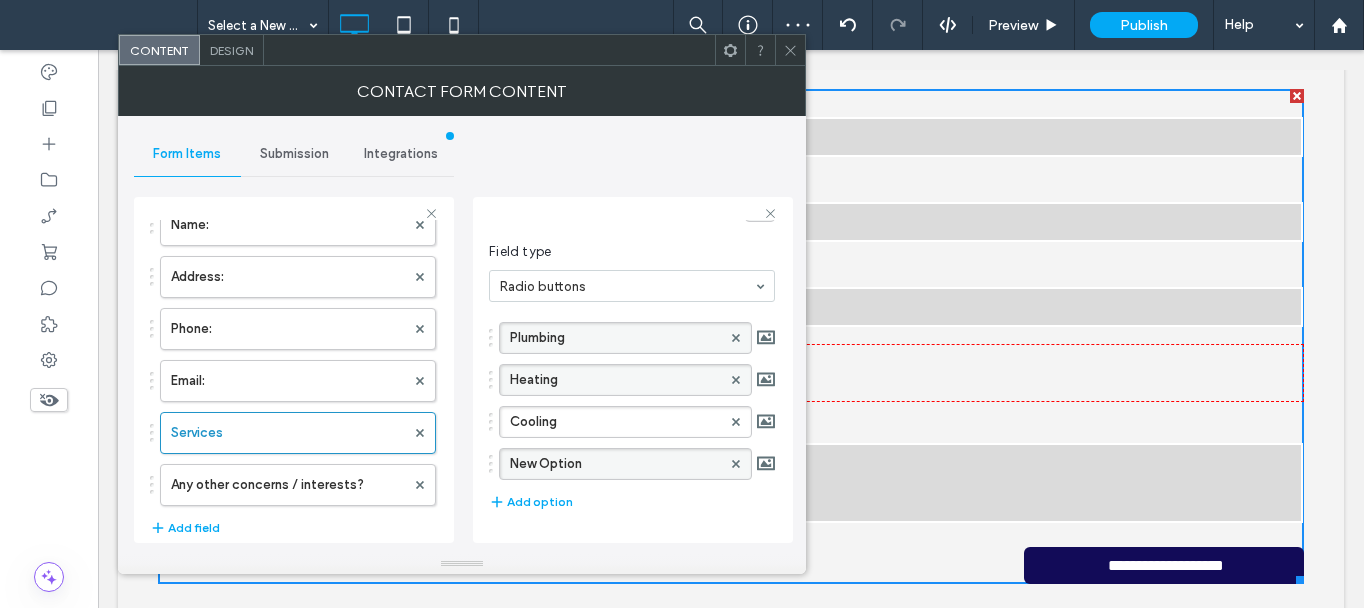 click on "New Option" at bounding box center [615, 464] 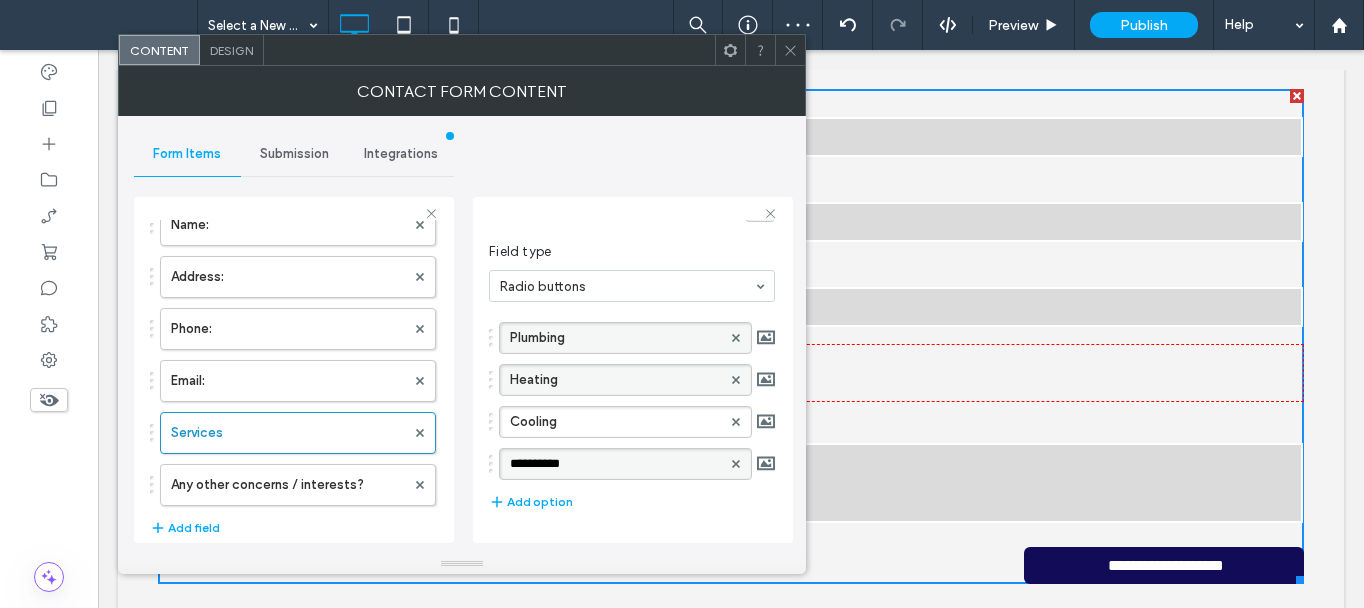 type on "**********" 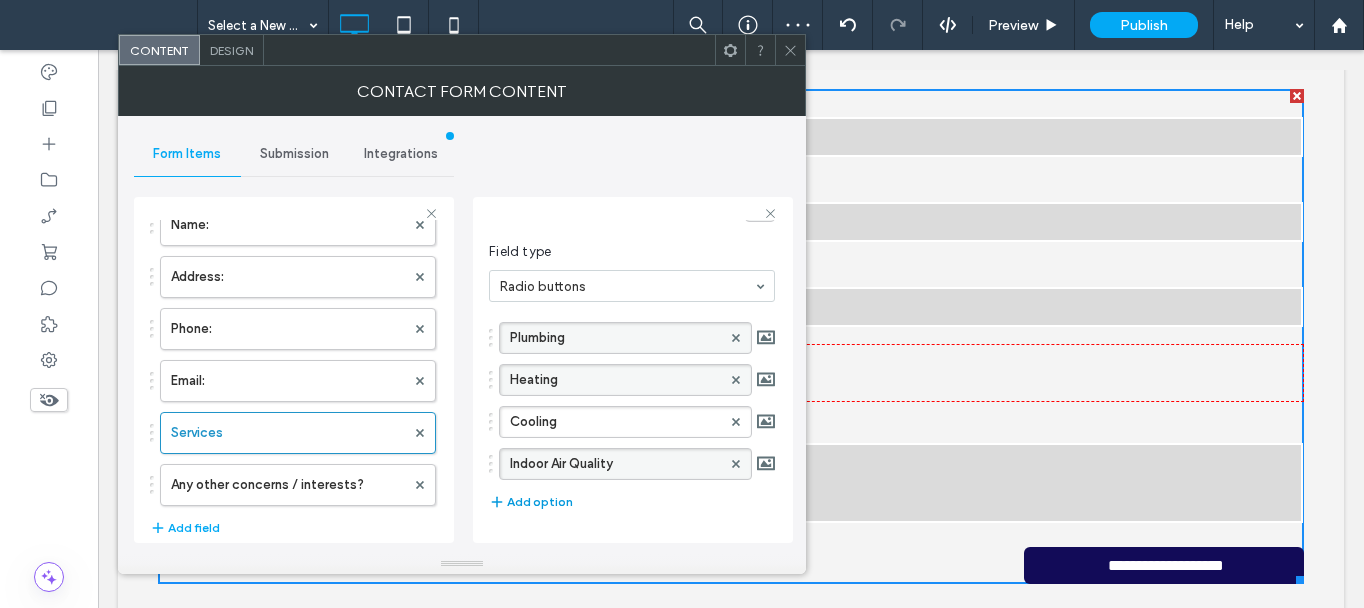 click on "Add option" at bounding box center [531, 502] 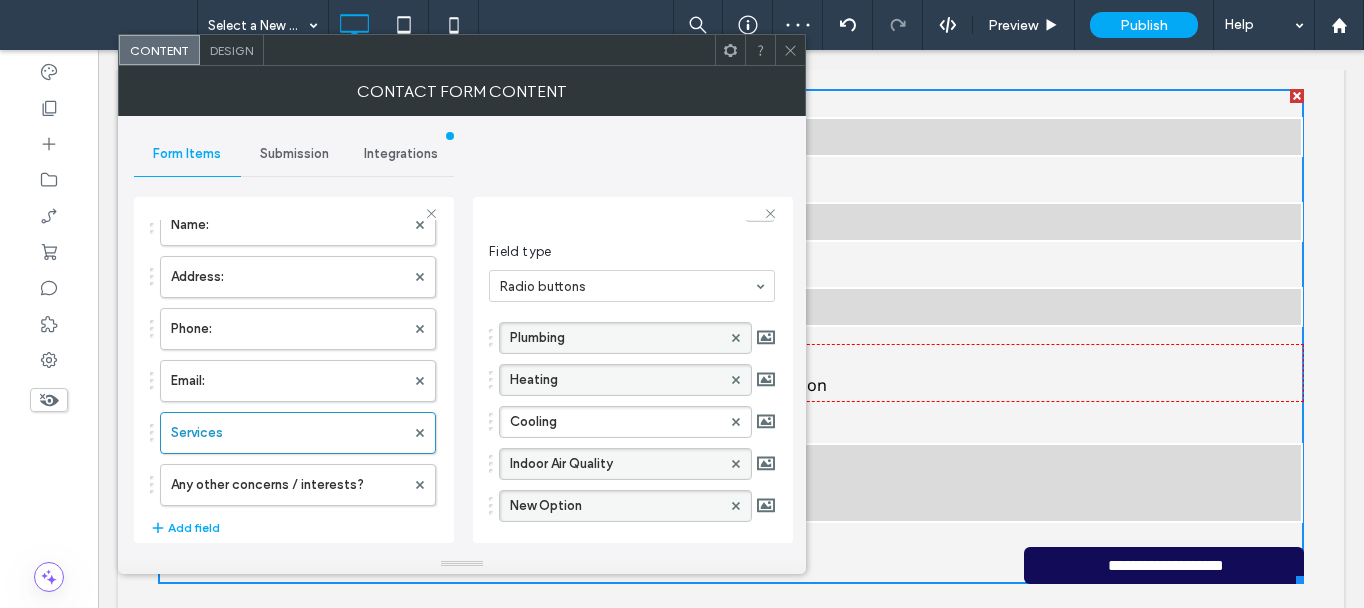click on "New Option" at bounding box center [615, 506] 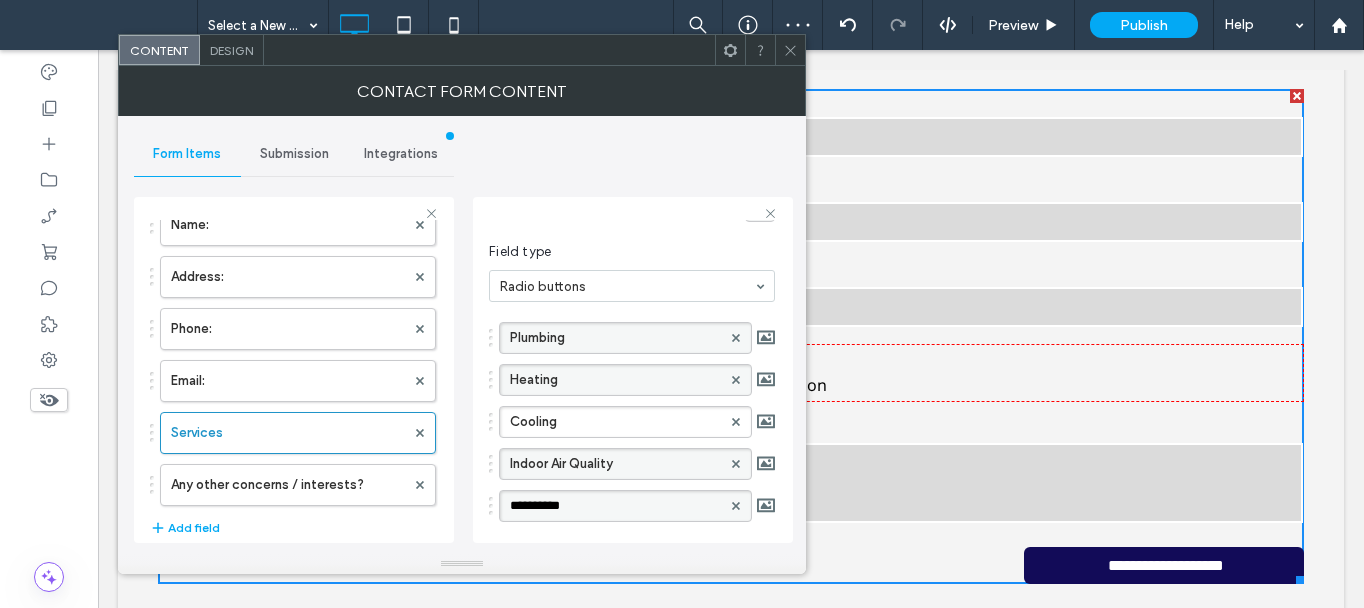 type on "**********" 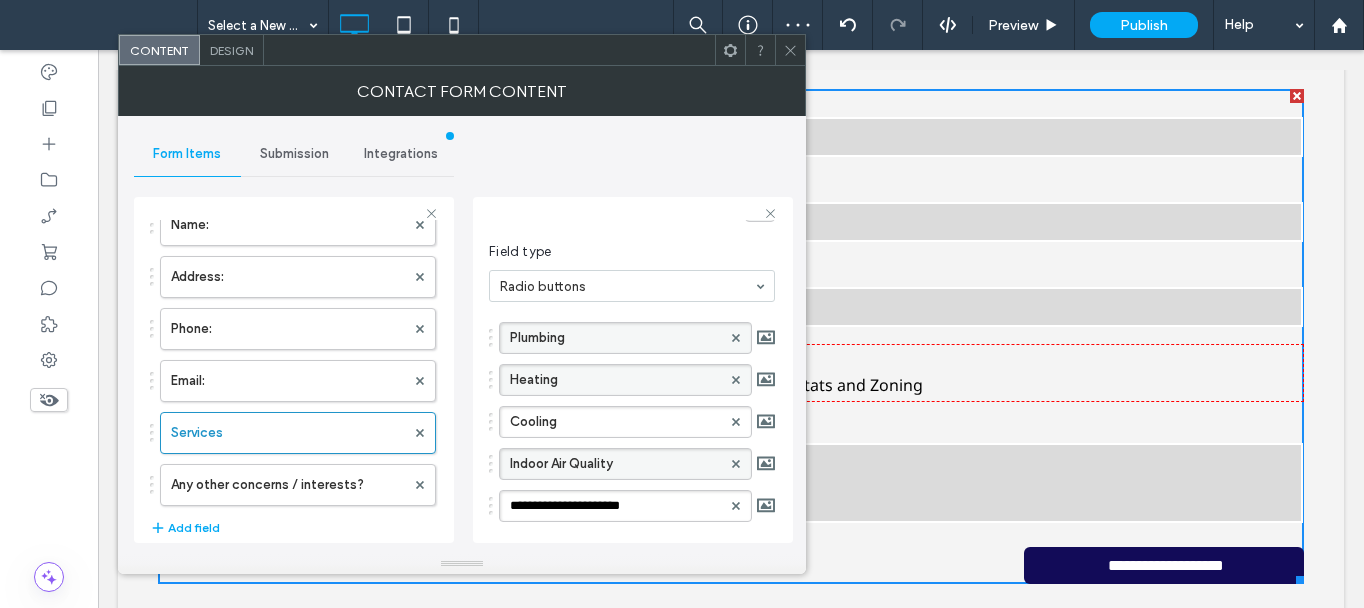 click 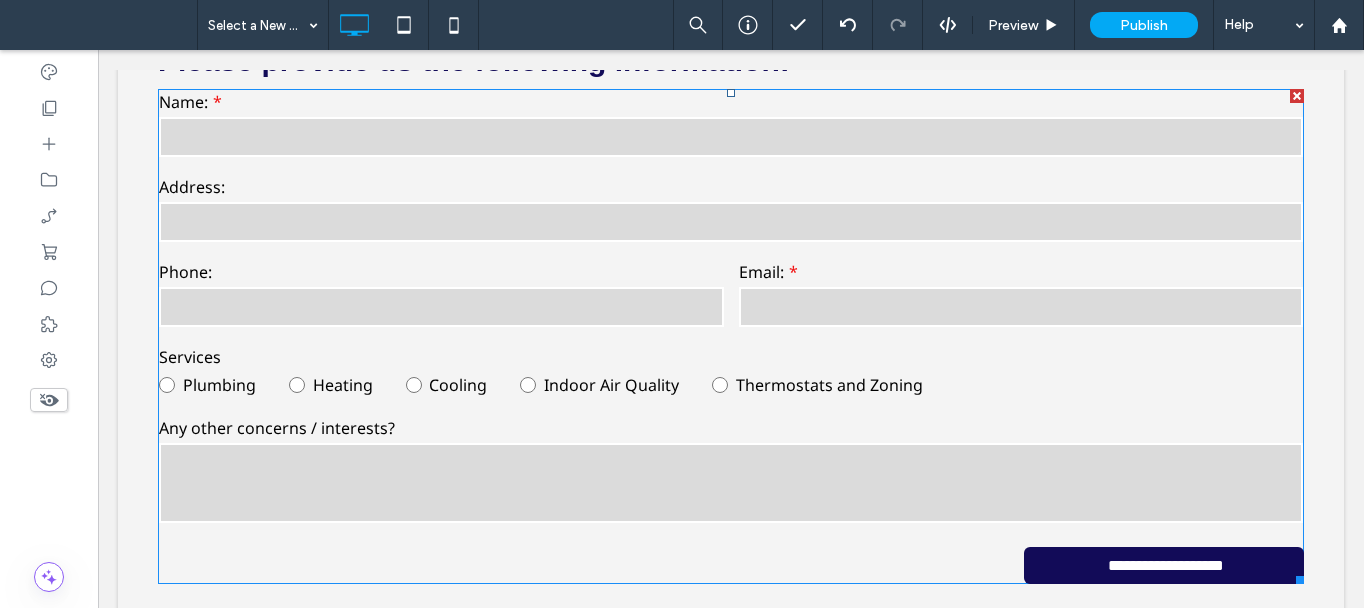 click on "Indoor Air Quality" at bounding box center [611, 385] 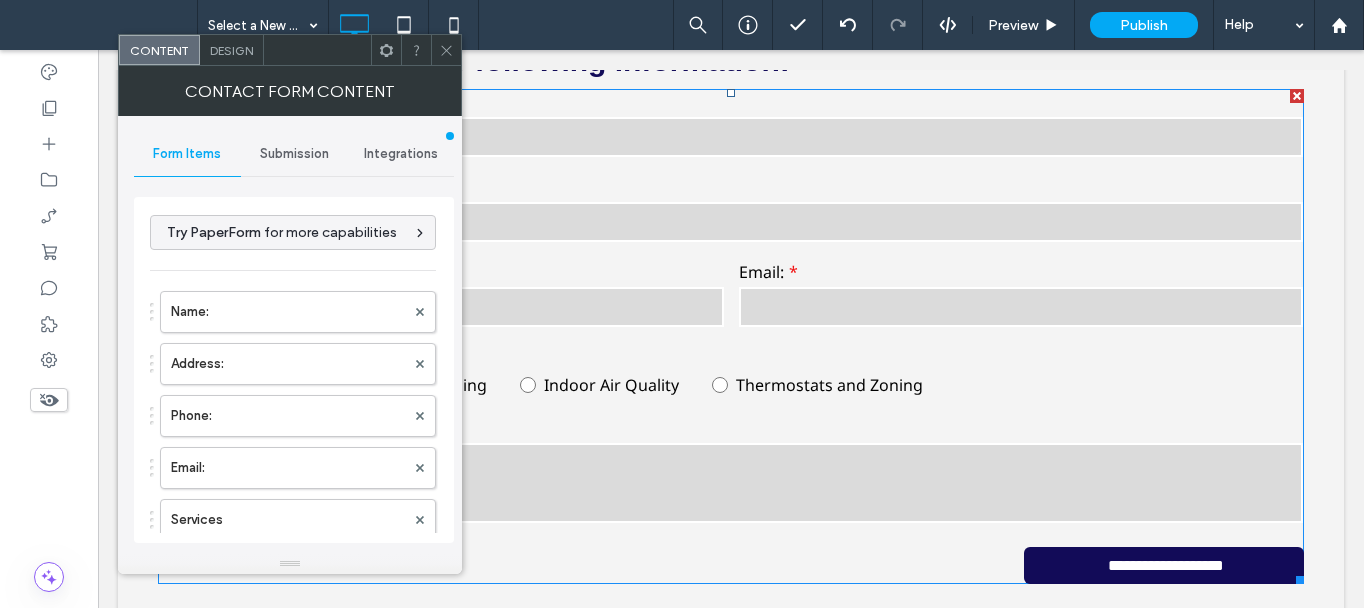 type on "**********" 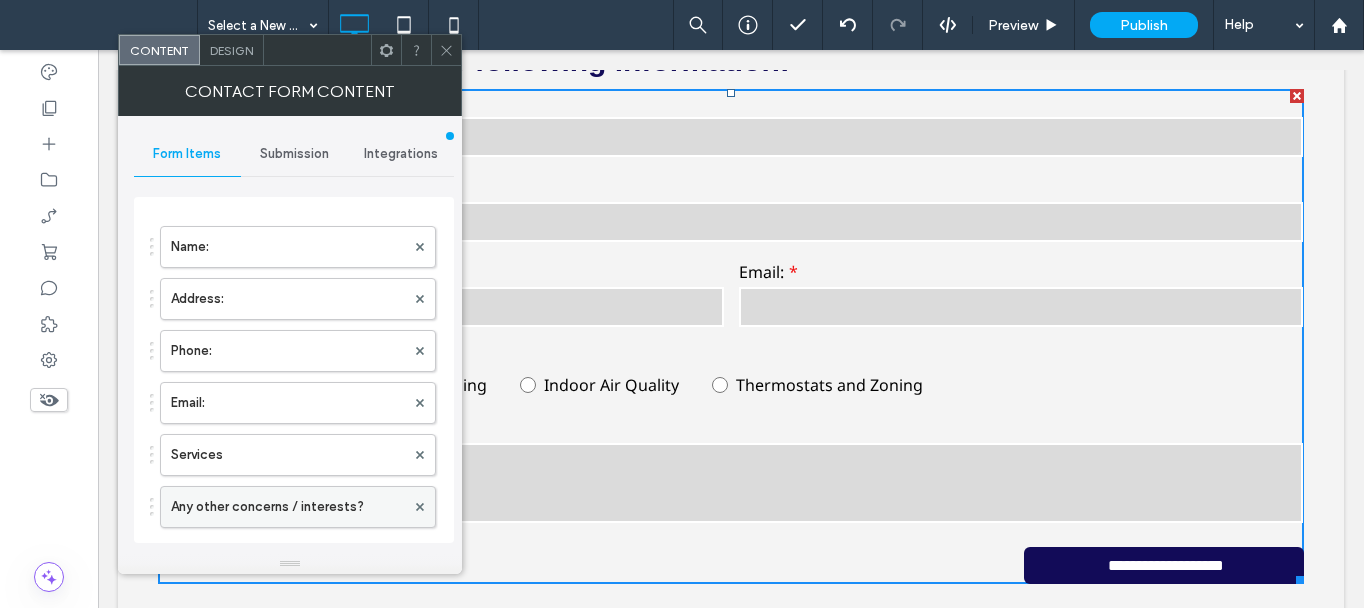 scroll, scrollTop: 100, scrollLeft: 0, axis: vertical 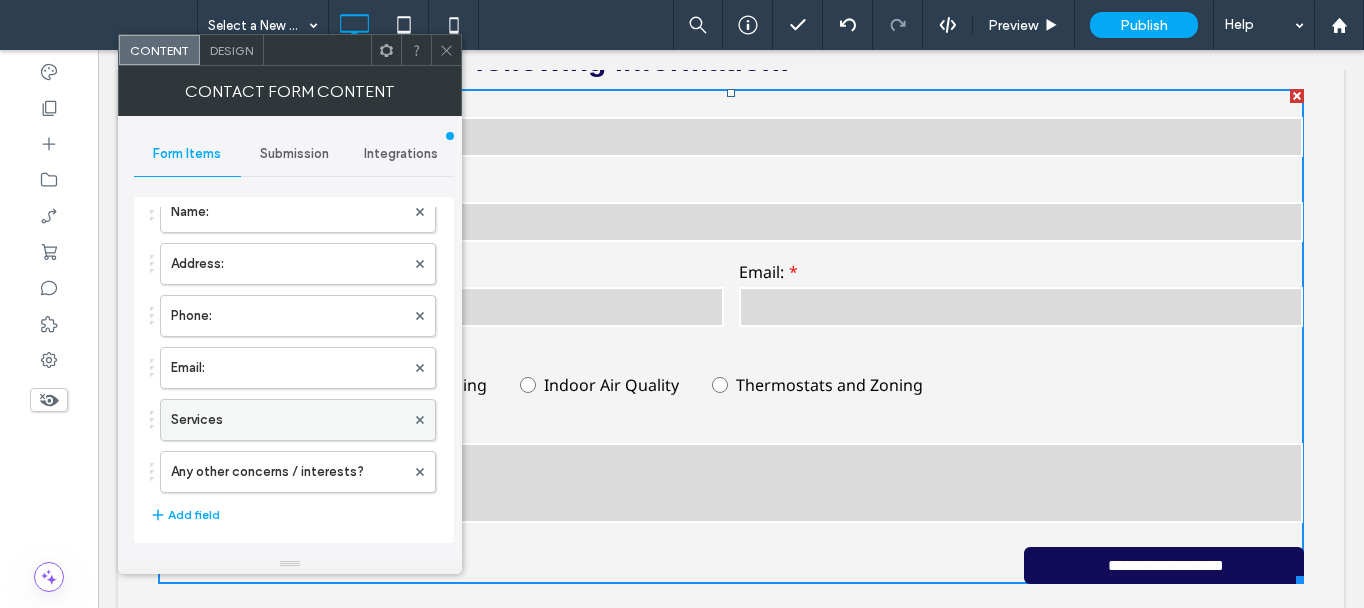 click on "Services" at bounding box center [288, 420] 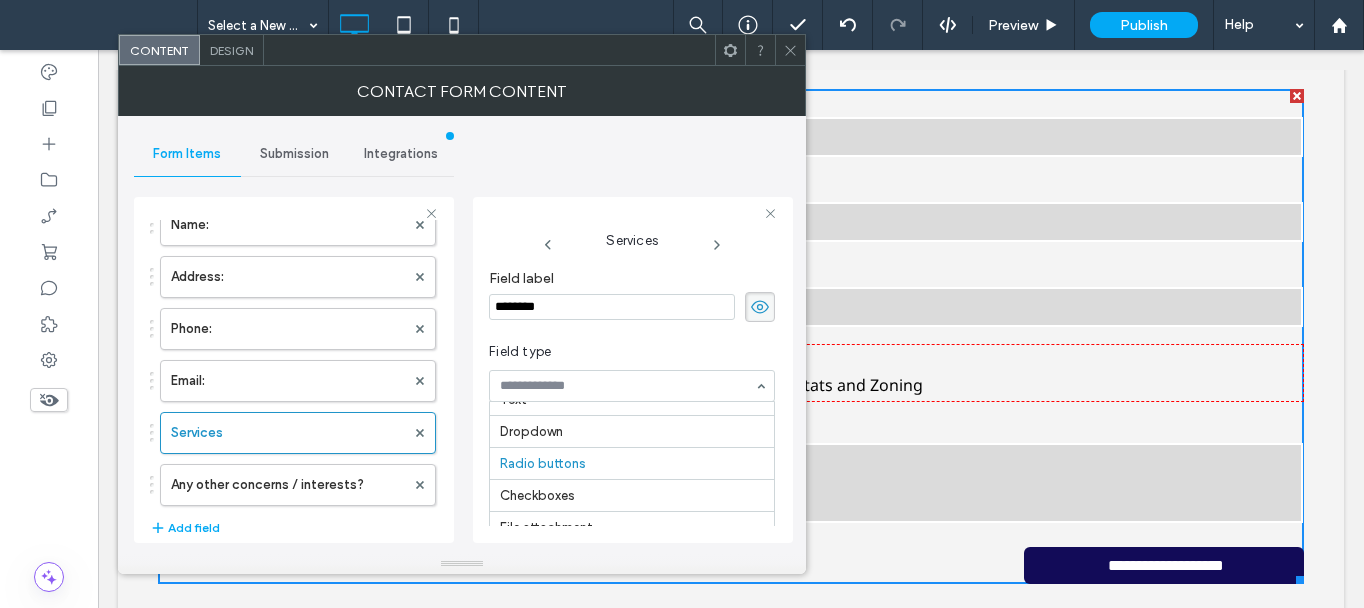 scroll, scrollTop: 17, scrollLeft: 0, axis: vertical 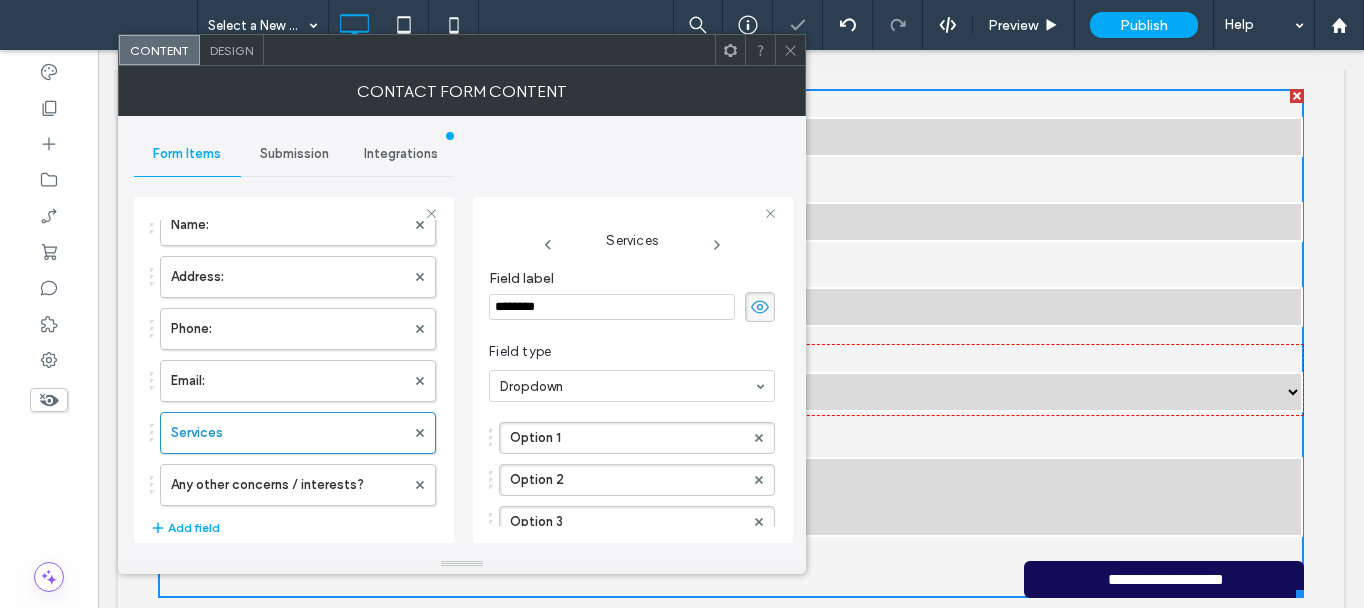 click 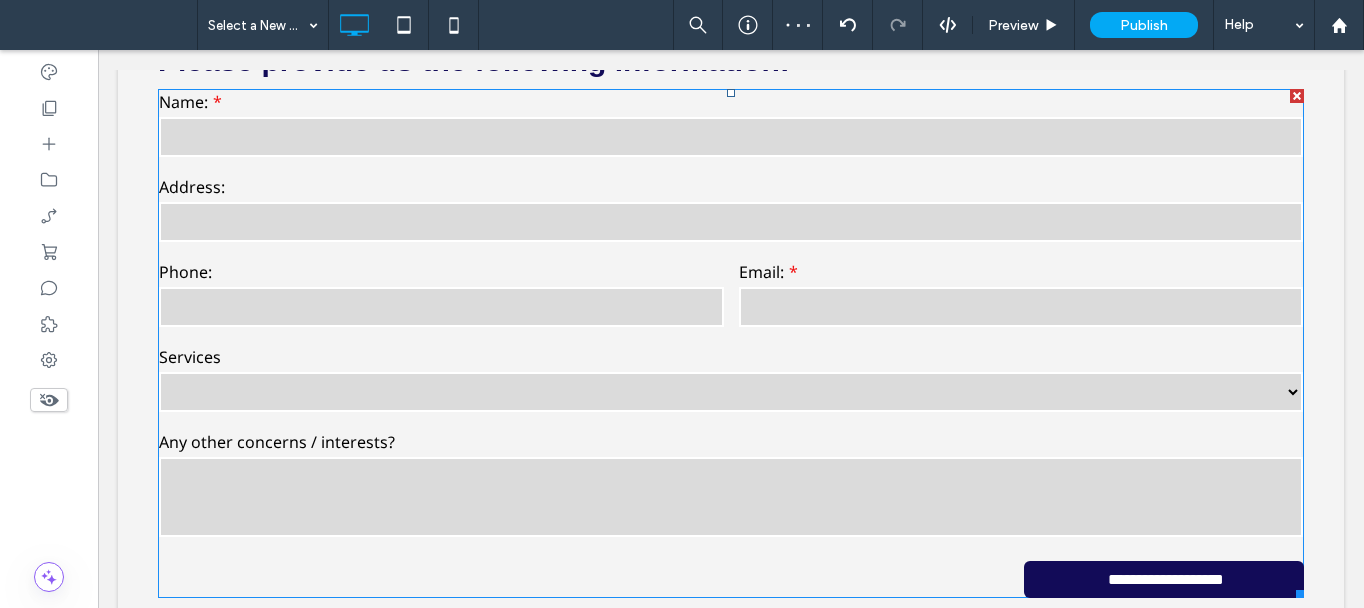 click at bounding box center [441, 307] 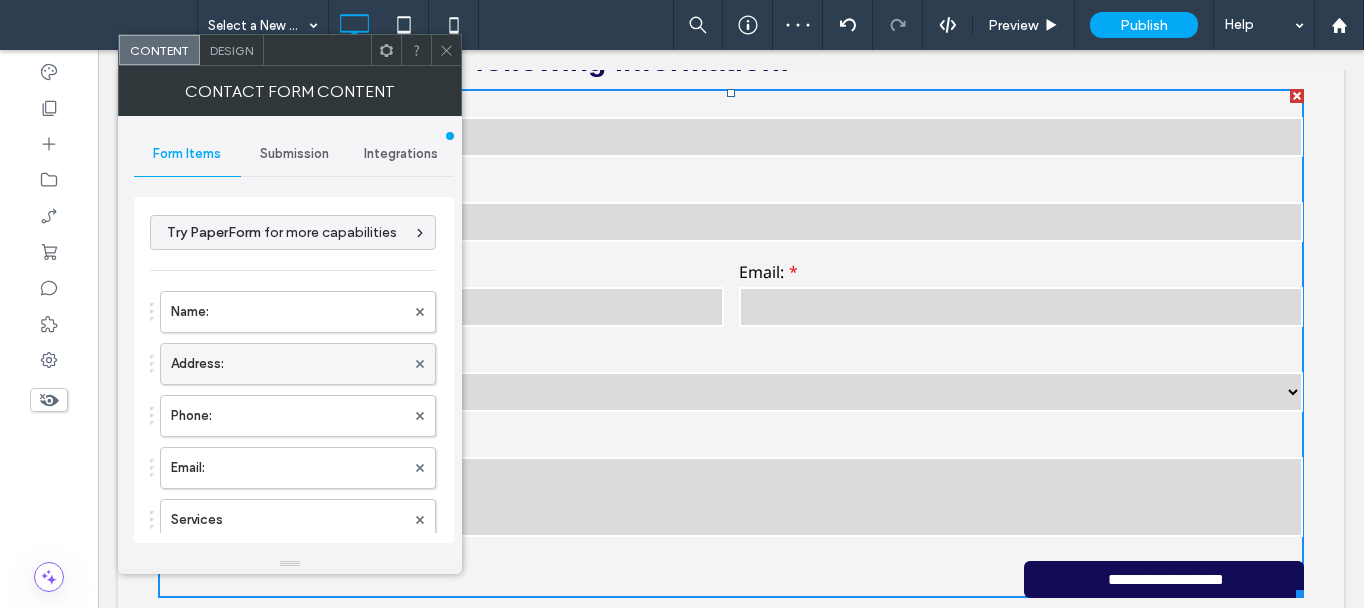 type on "**********" 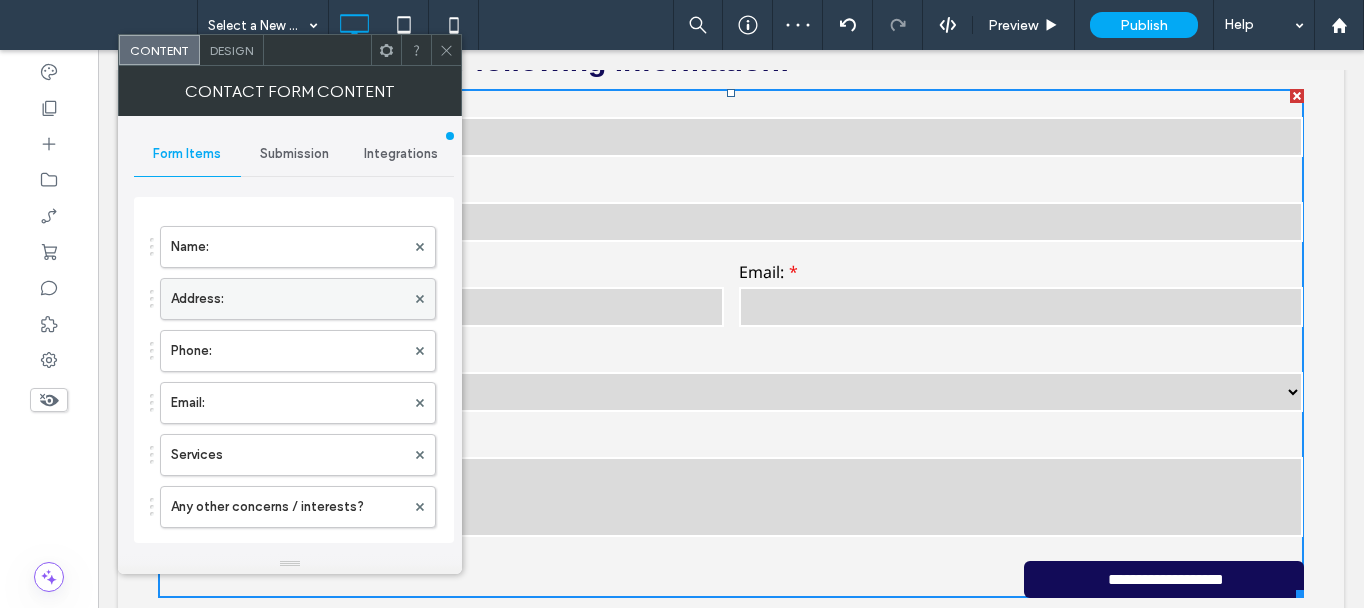 scroll, scrollTop: 100, scrollLeft: 0, axis: vertical 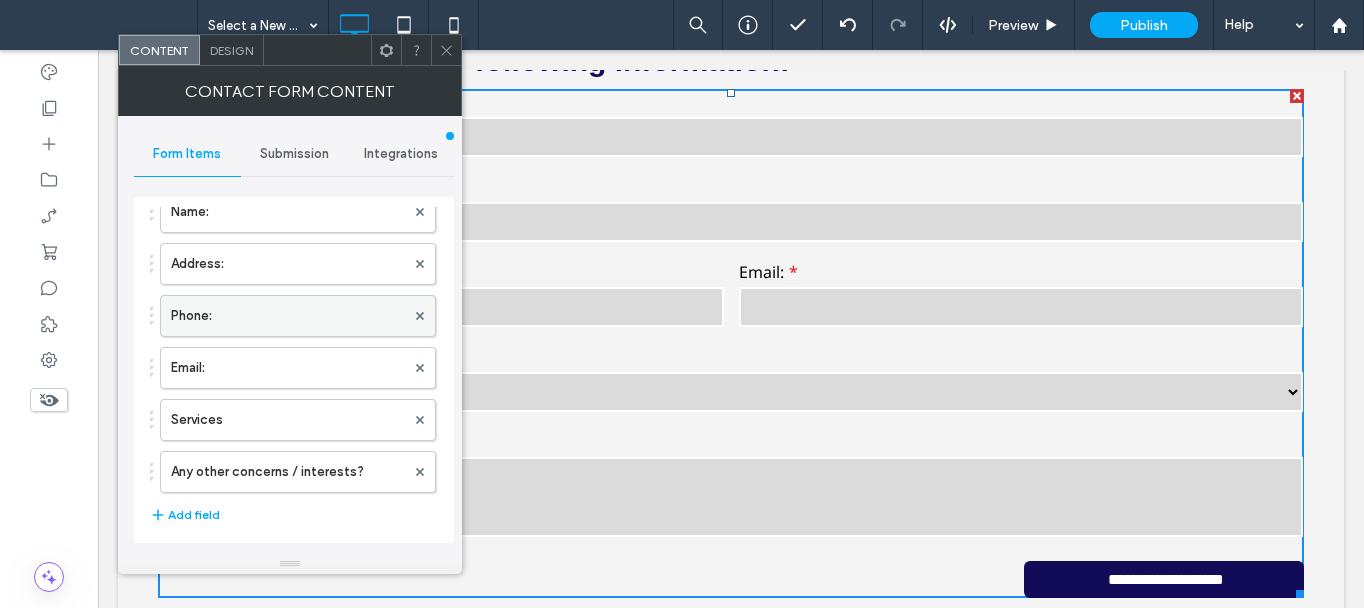 click on "Phone:" at bounding box center [288, 316] 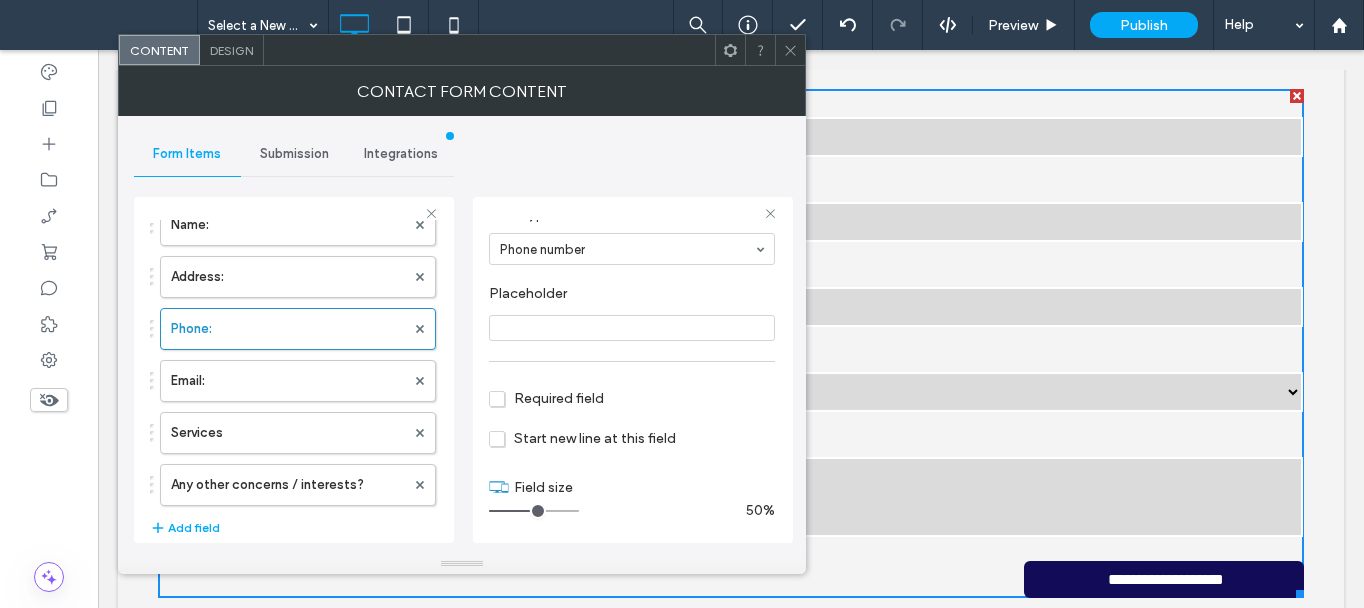 scroll, scrollTop: 140, scrollLeft: 0, axis: vertical 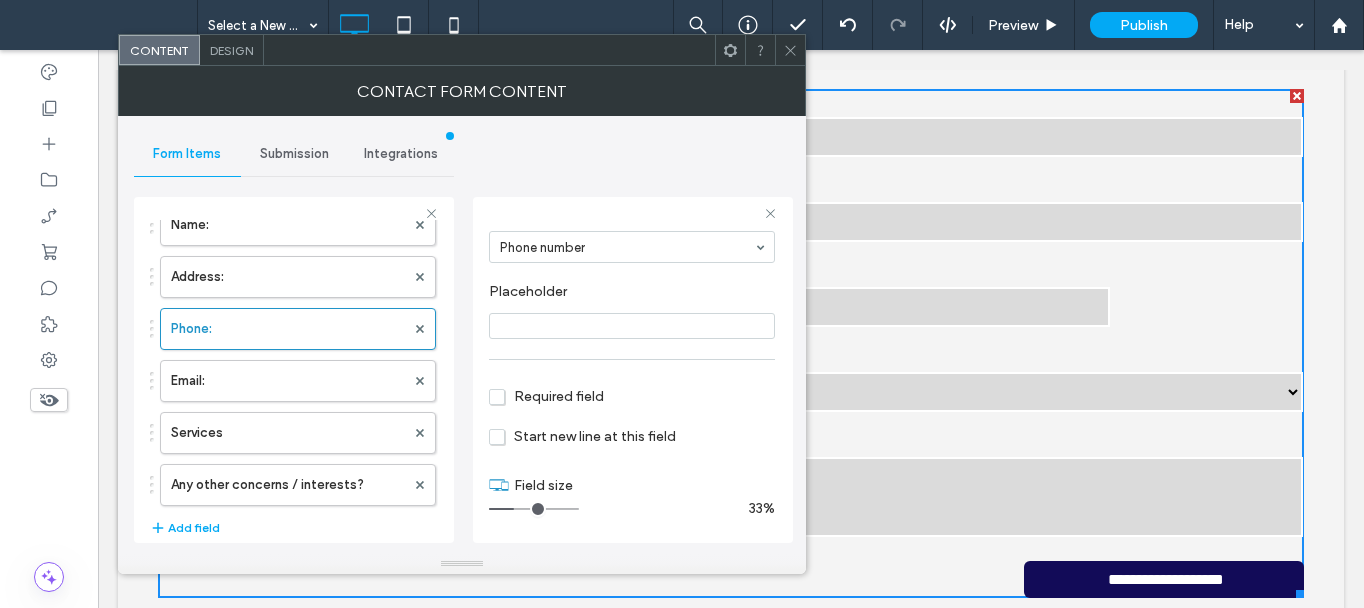 drag, startPoint x: 527, startPoint y: 504, endPoint x: 515, endPoint y: 505, distance: 12.0415945 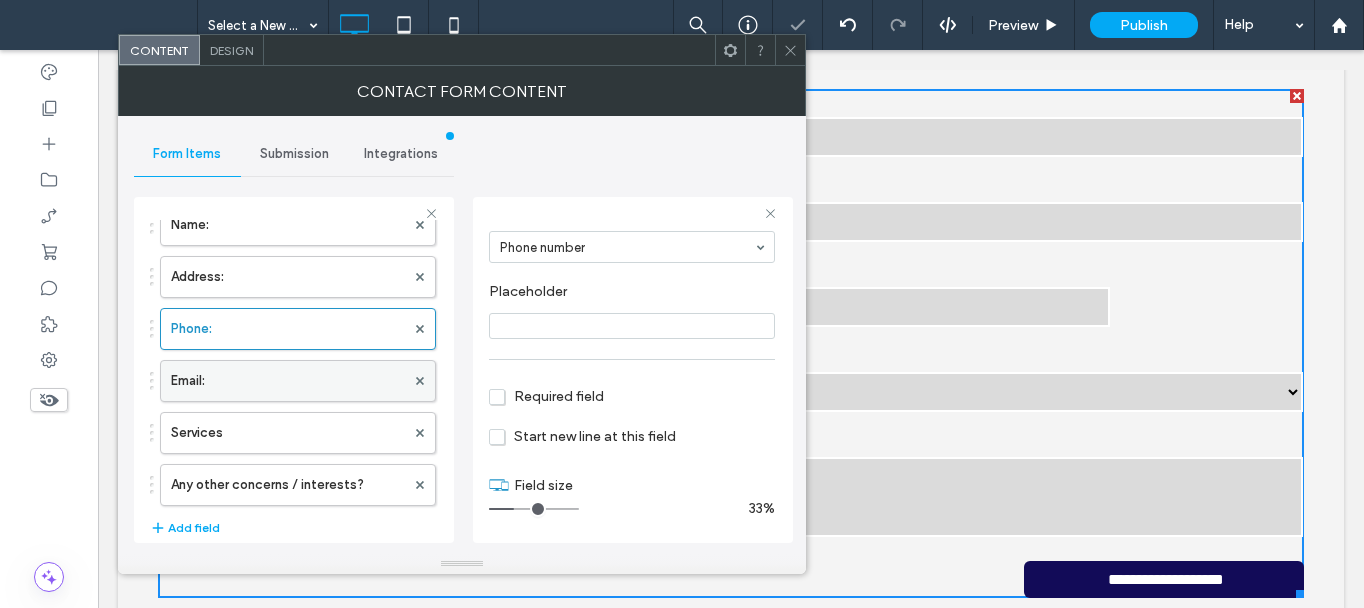 click on "Email:" at bounding box center [288, 381] 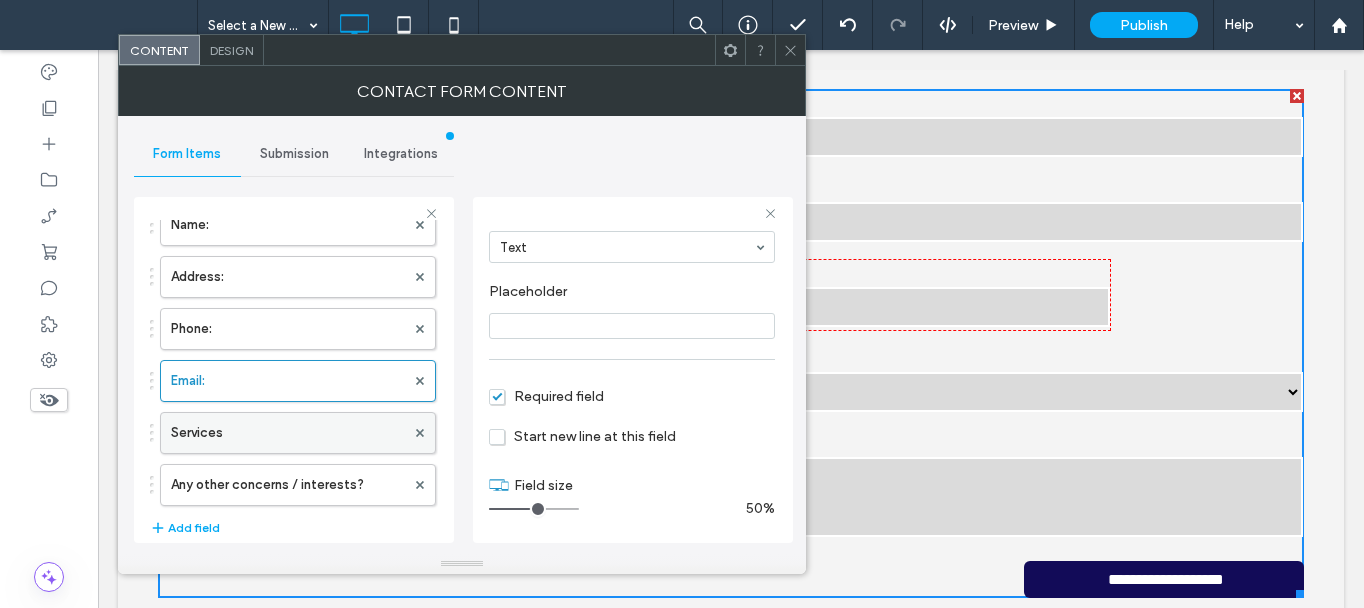 click on "Services" at bounding box center (288, 433) 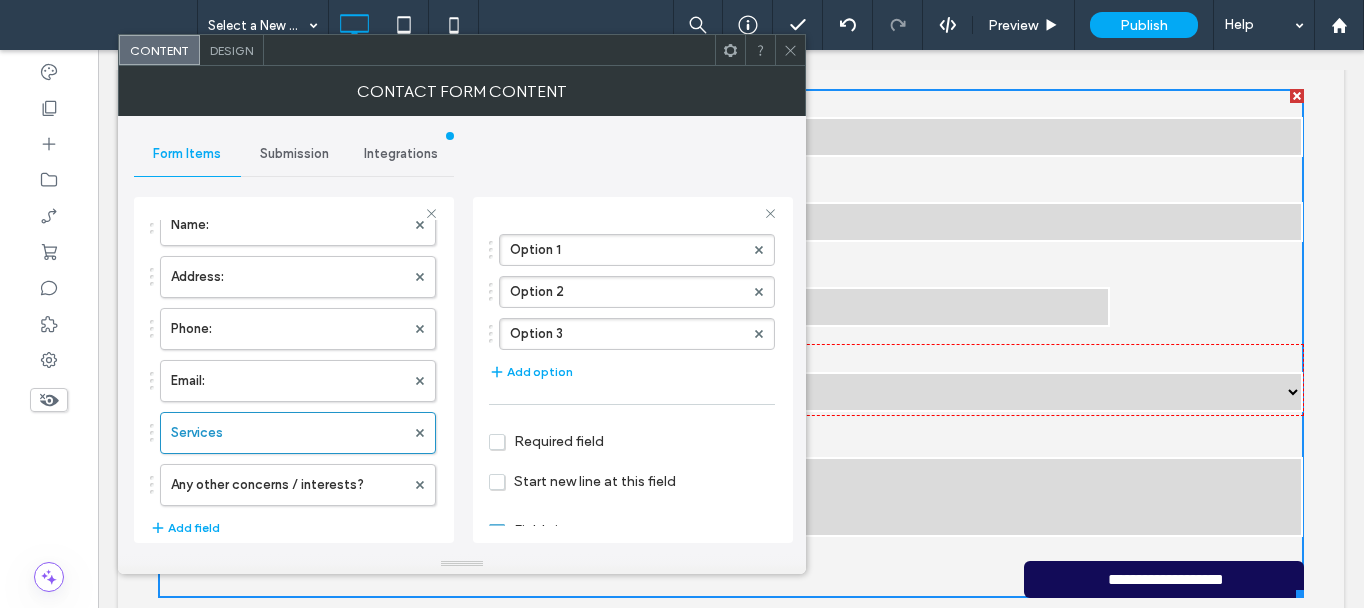 scroll, scrollTop: 233, scrollLeft: 0, axis: vertical 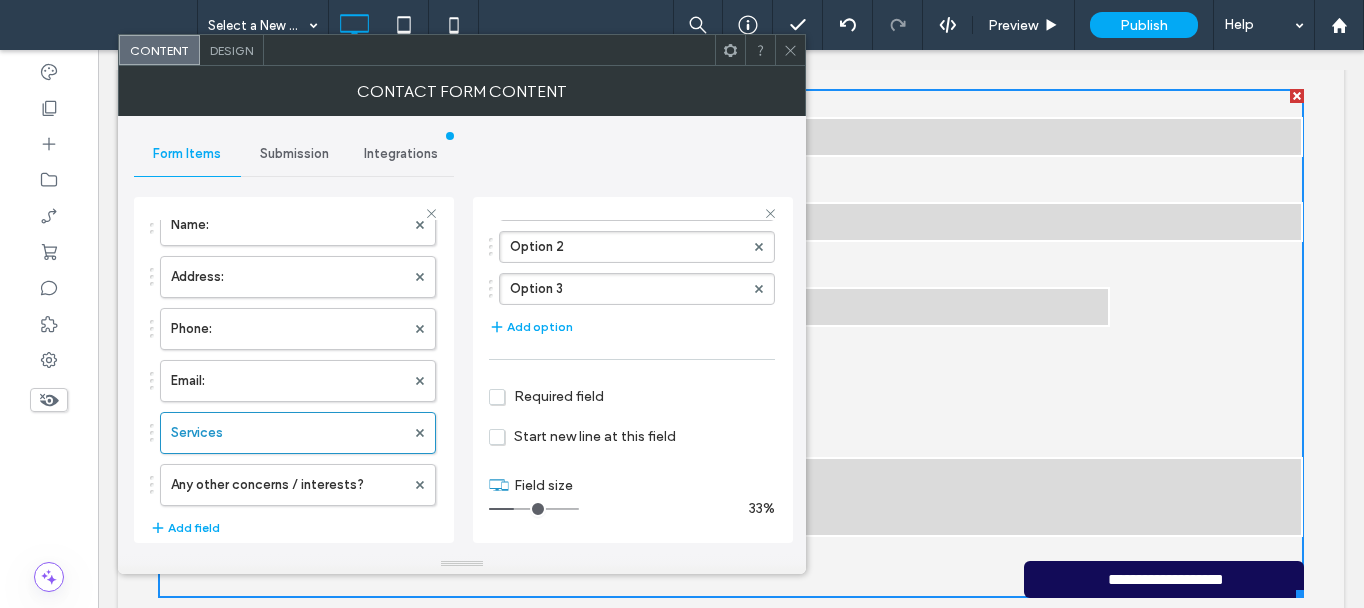 drag, startPoint x: 566, startPoint y: 514, endPoint x: 515, endPoint y: 522, distance: 51.62364 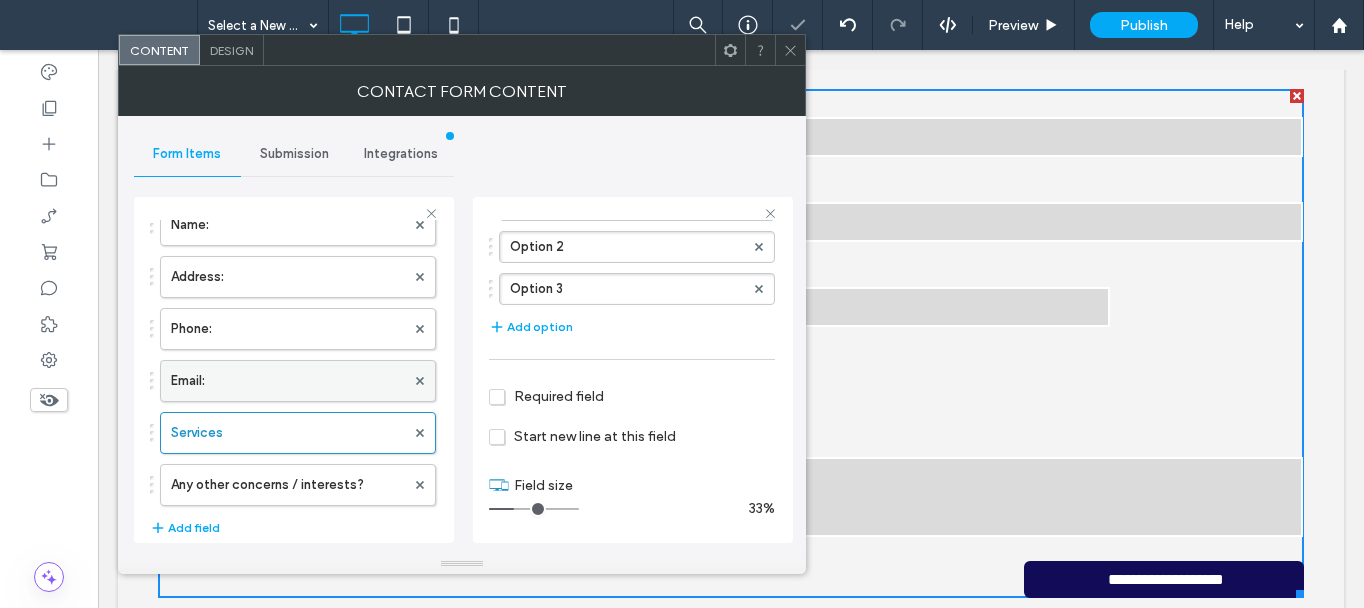click on "Email:" at bounding box center [288, 381] 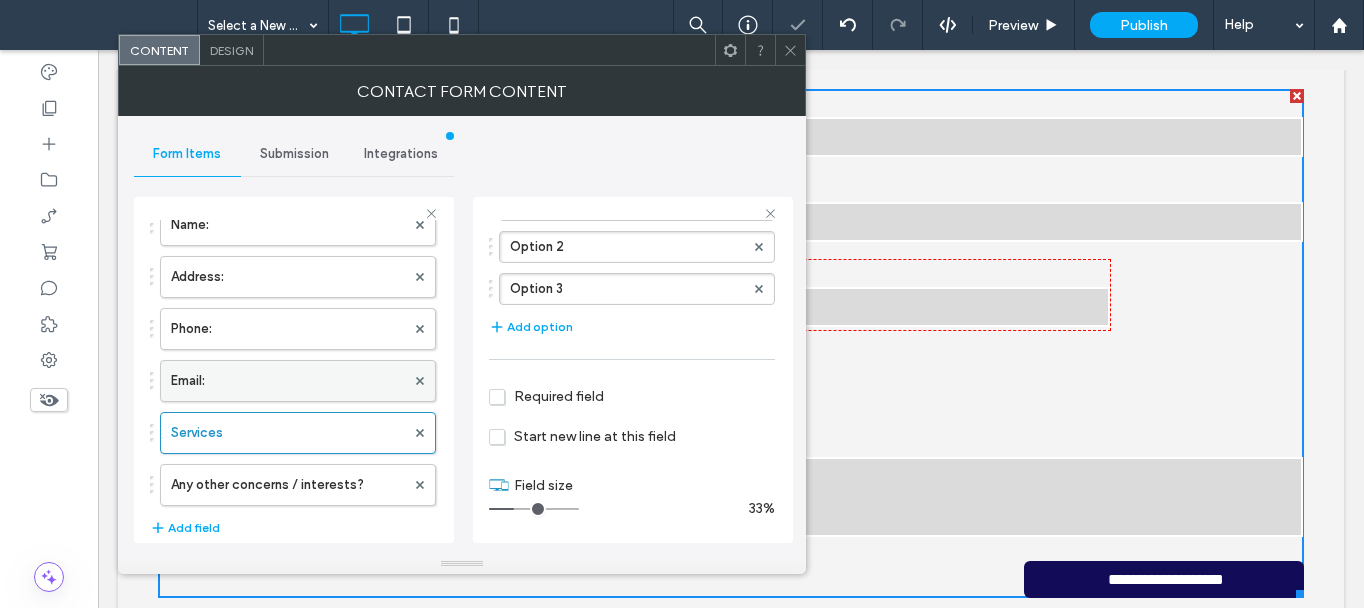 scroll, scrollTop: 140, scrollLeft: 0, axis: vertical 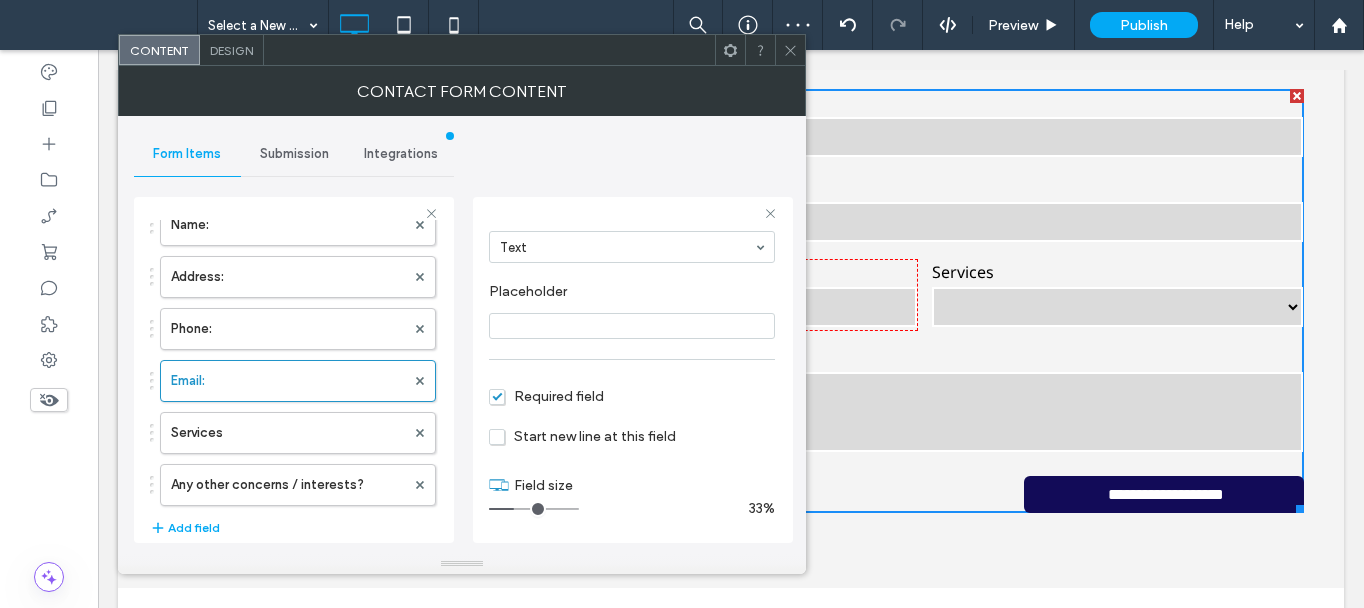 drag, startPoint x: 529, startPoint y: 505, endPoint x: 516, endPoint y: 507, distance: 13.152946 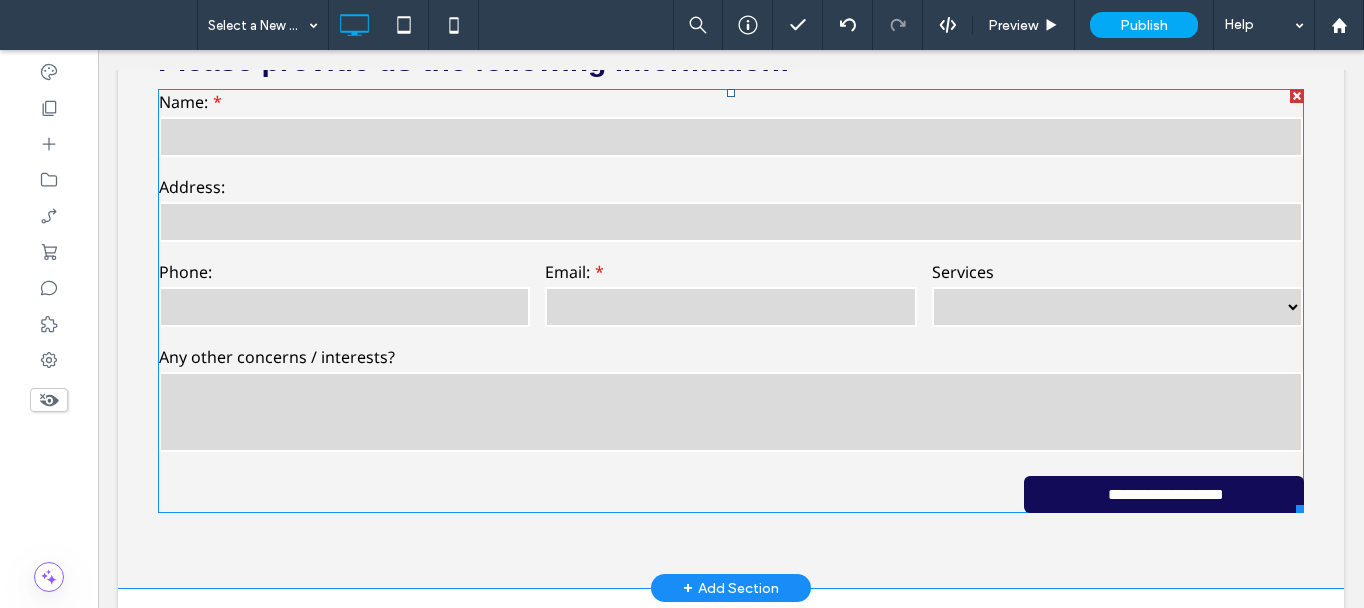 scroll, scrollTop: 11700, scrollLeft: 0, axis: vertical 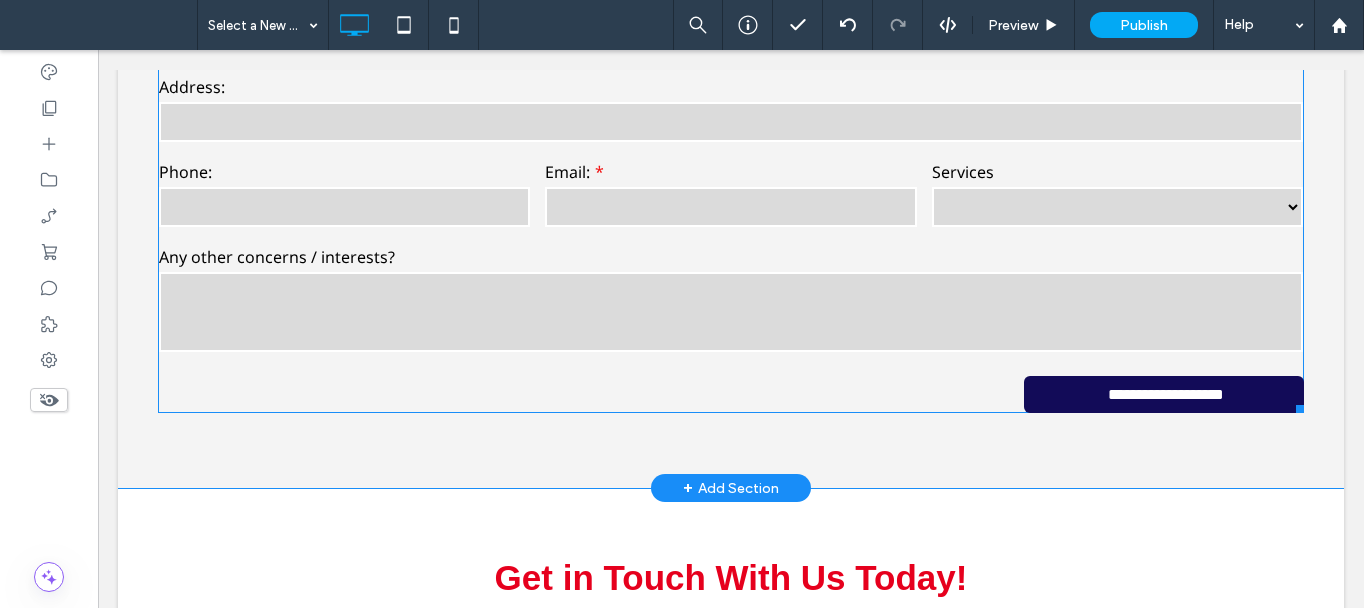 click at bounding box center (731, 312) 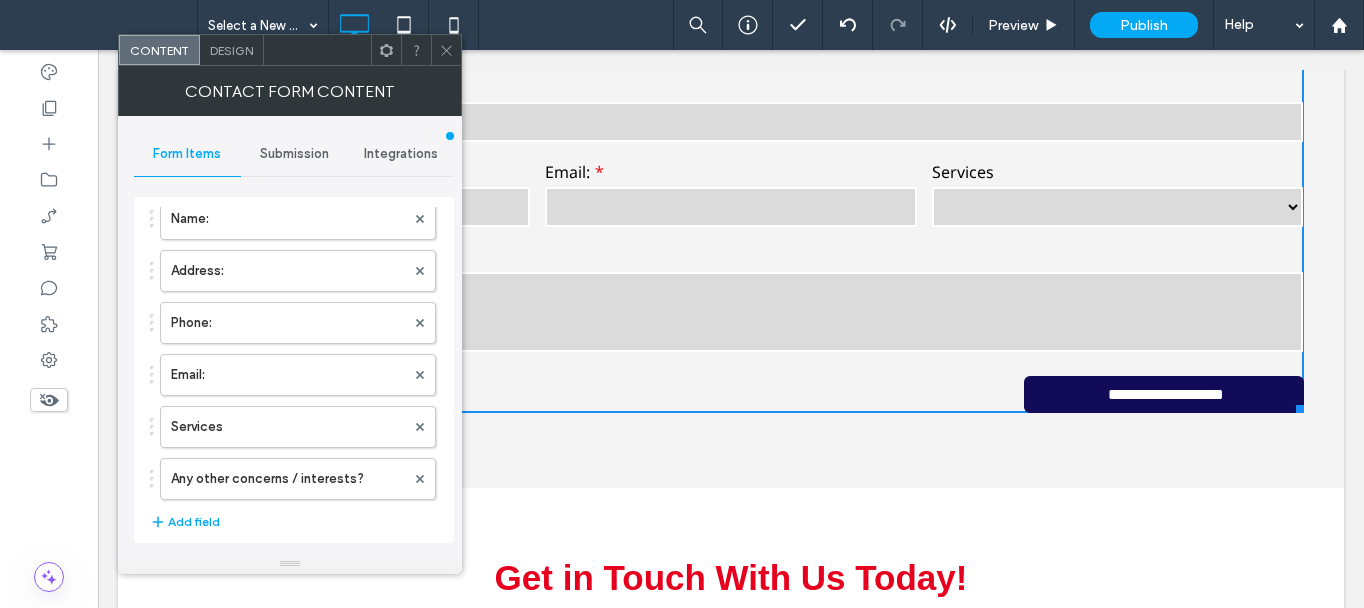 scroll, scrollTop: 200, scrollLeft: 0, axis: vertical 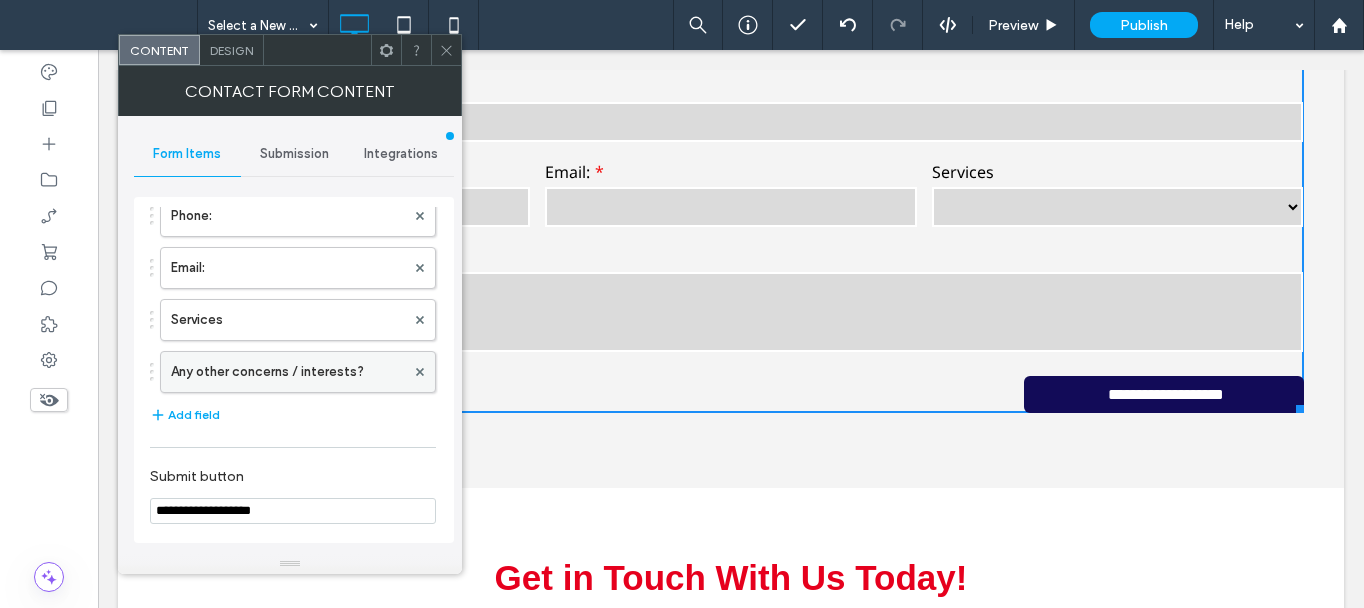 drag, startPoint x: 314, startPoint y: 369, endPoint x: 410, endPoint y: 363, distance: 96.18732 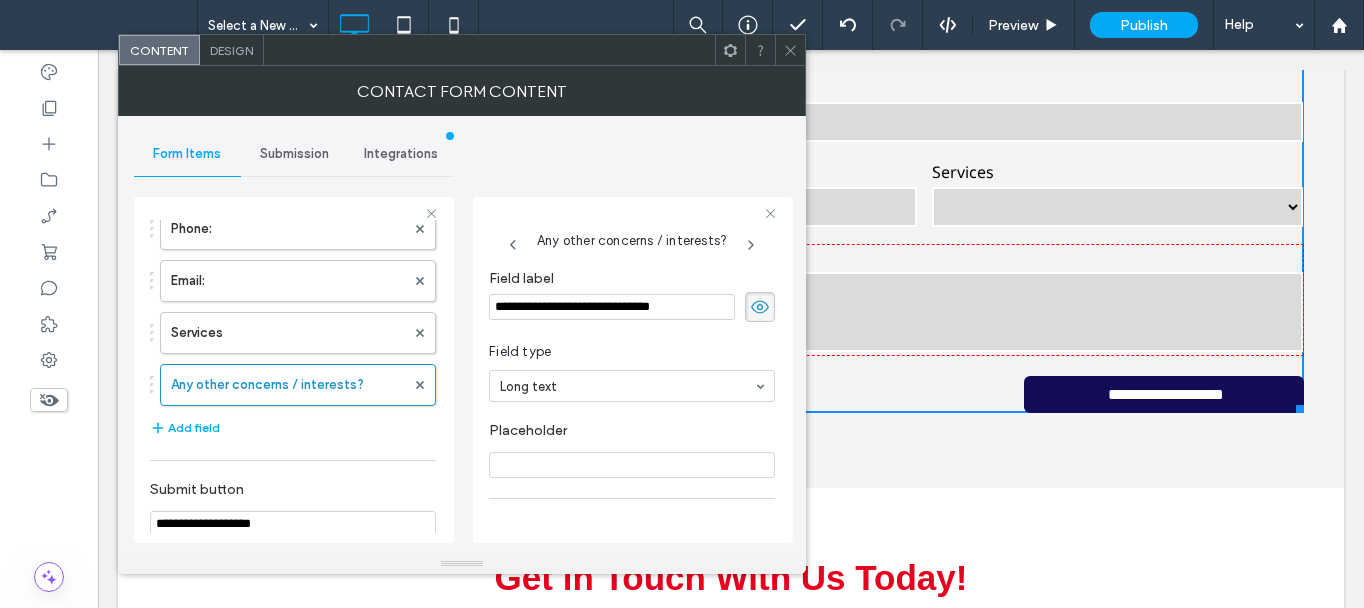 click on "**********" at bounding box center (612, 307) 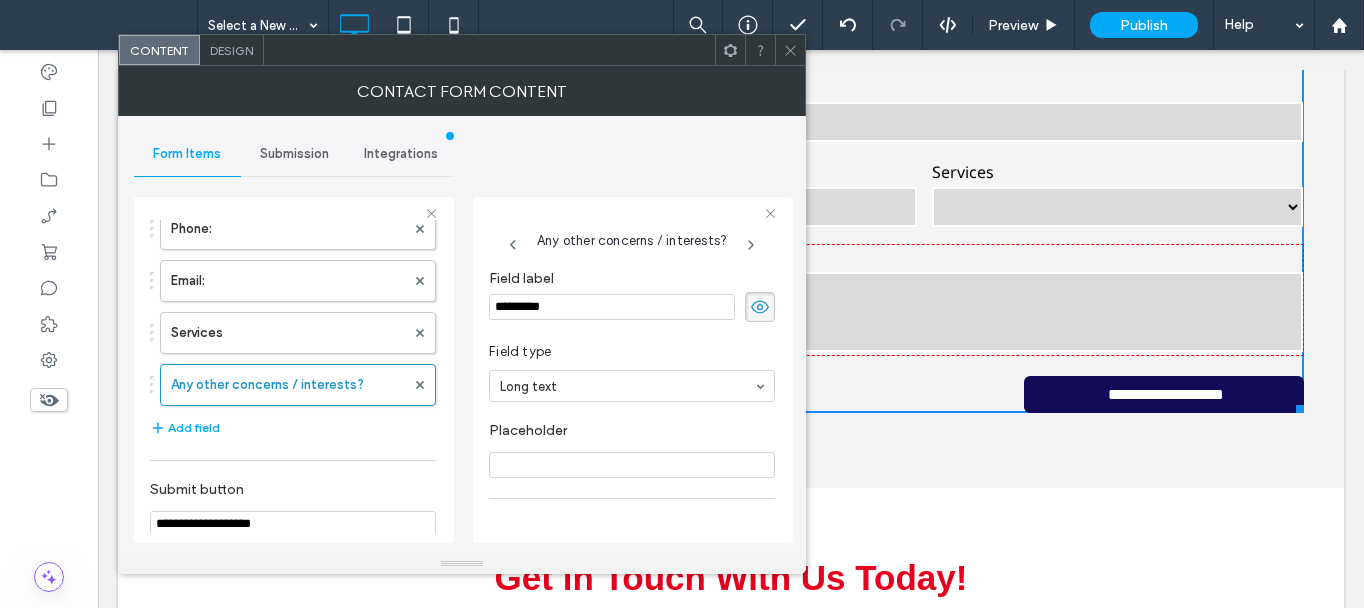 click 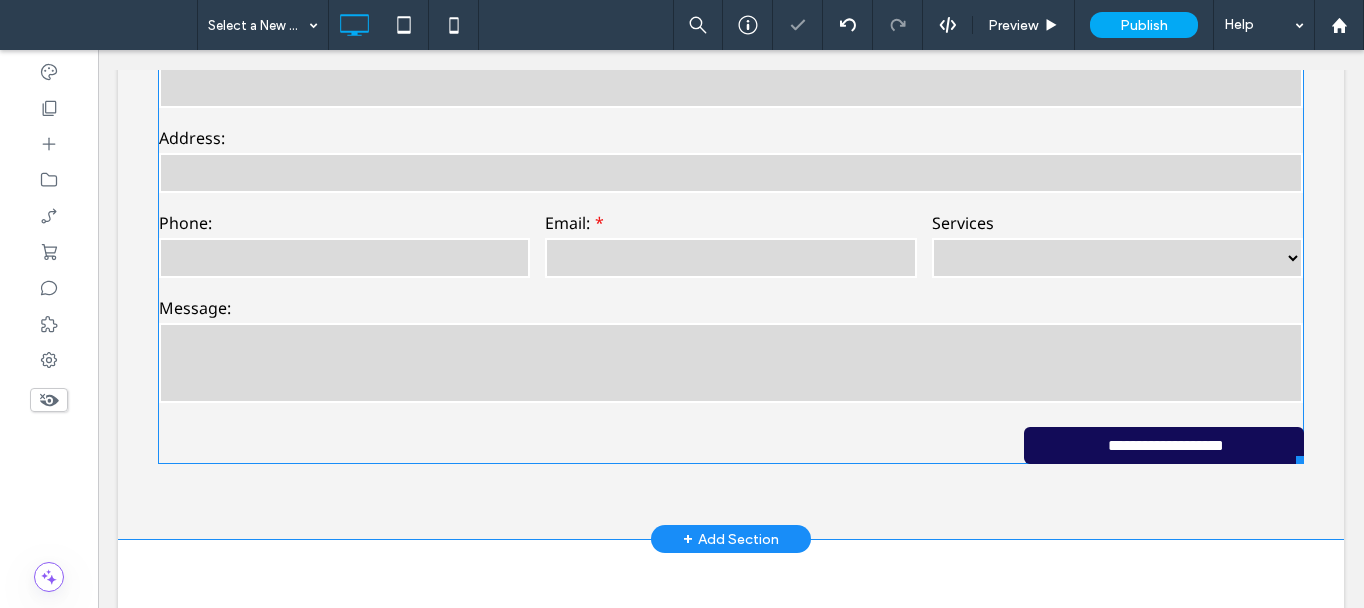 scroll, scrollTop: 11600, scrollLeft: 0, axis: vertical 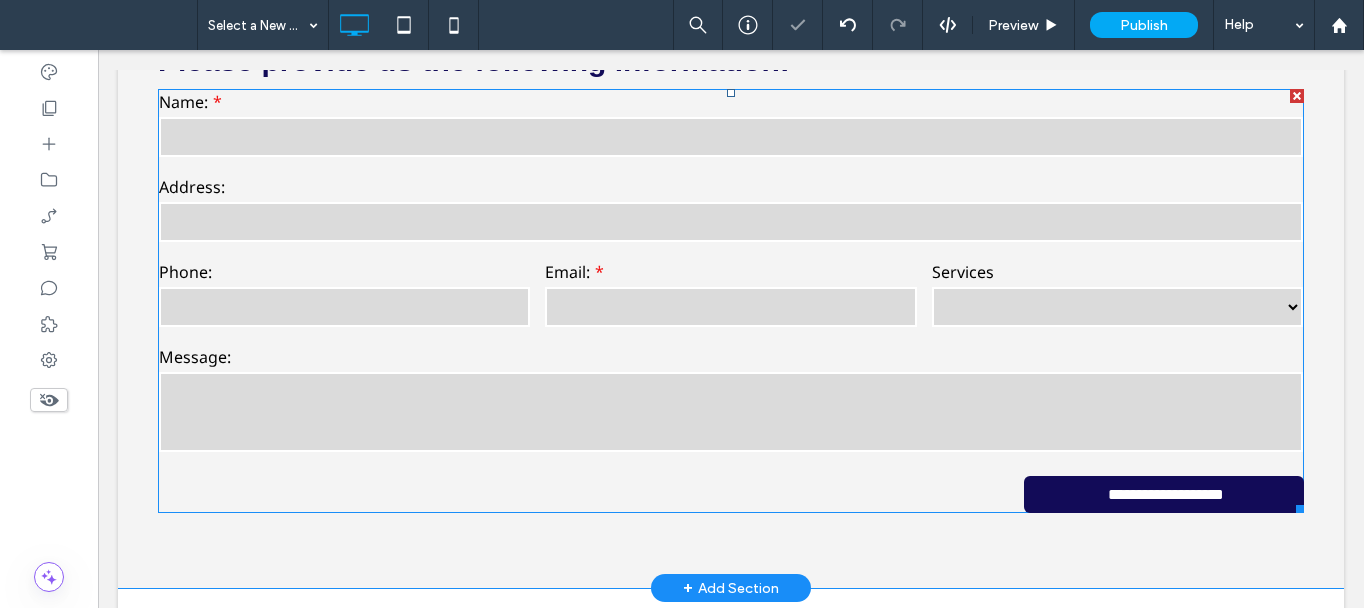 click at bounding box center (731, 222) 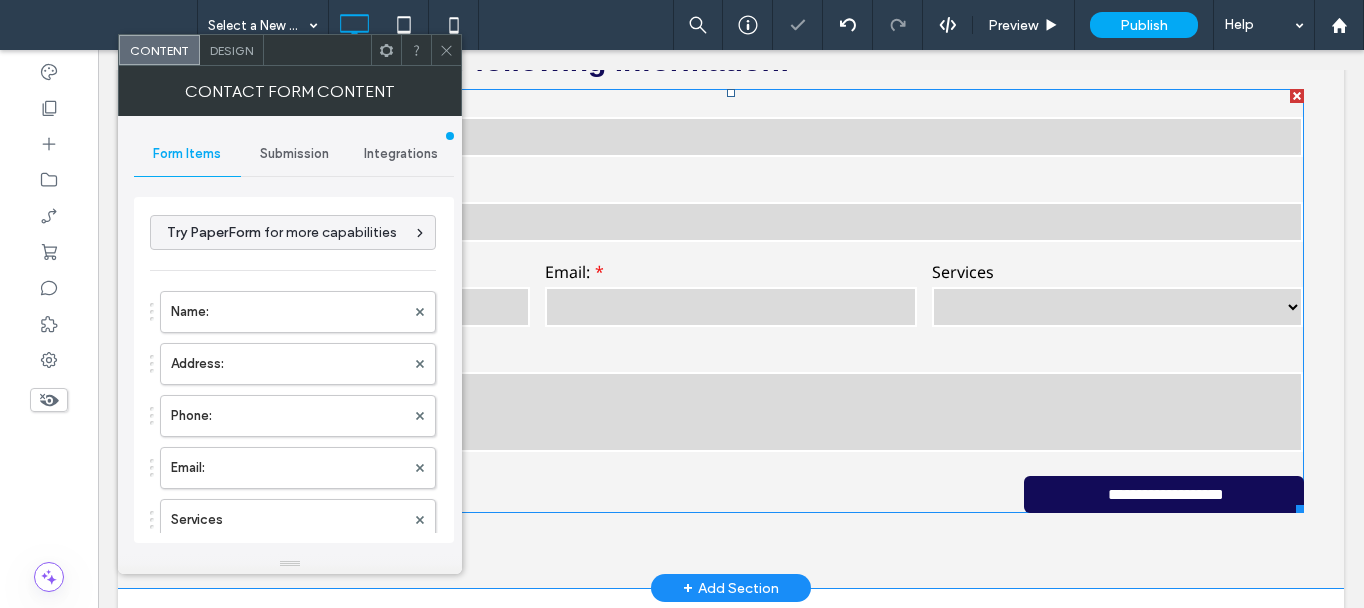 type on "**********" 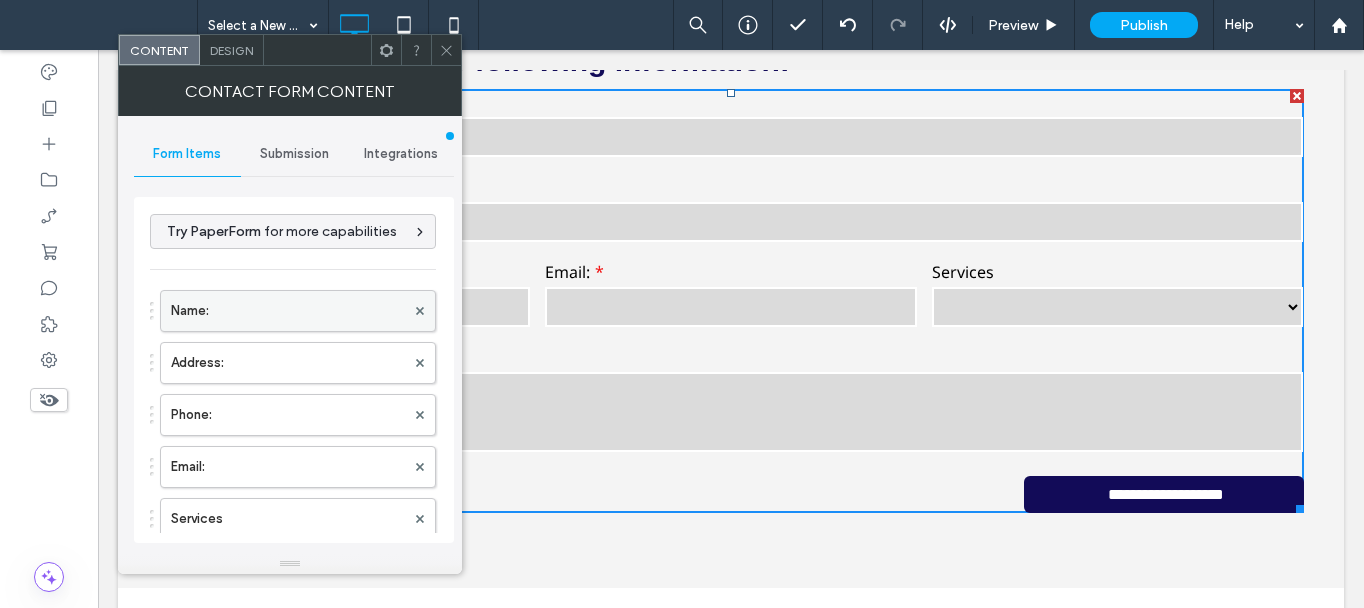 scroll, scrollTop: 0, scrollLeft: 0, axis: both 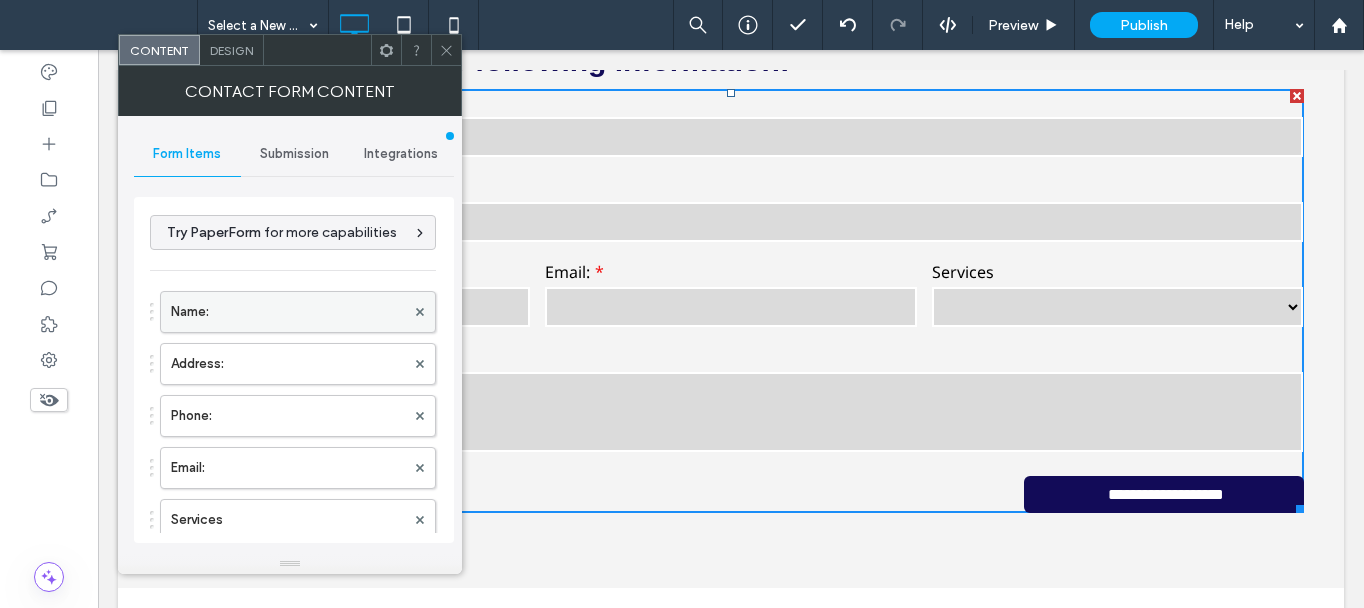 click on "Name:" at bounding box center (288, 312) 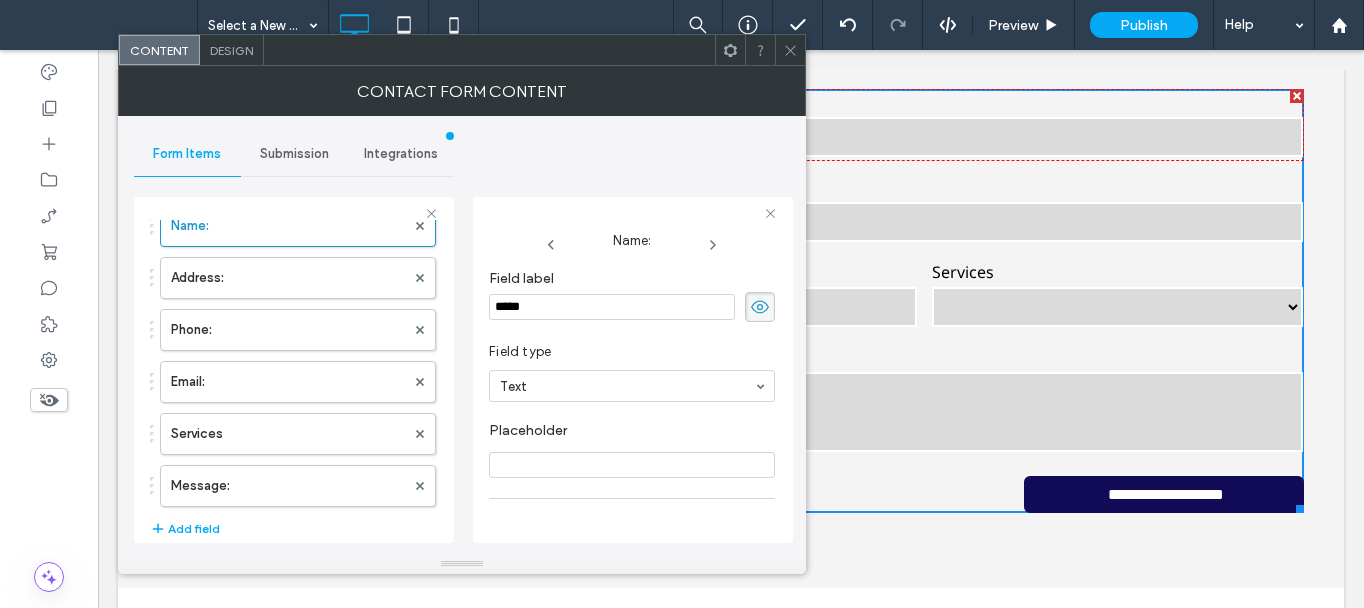 scroll, scrollTop: 400, scrollLeft: 0, axis: vertical 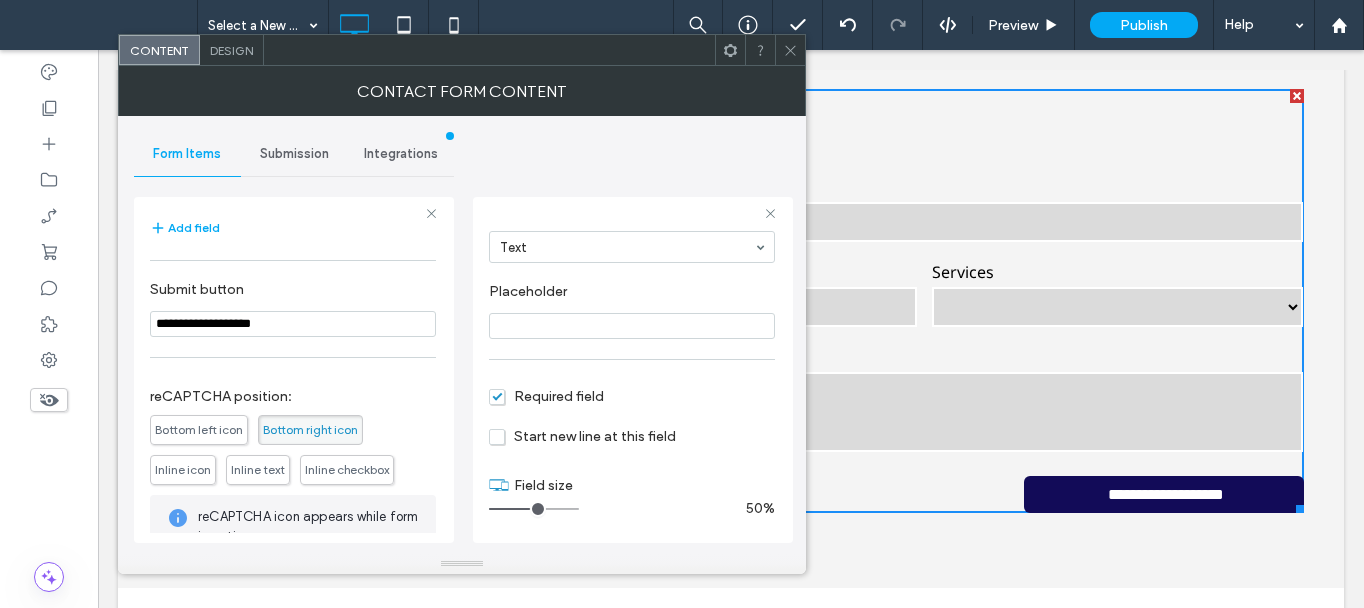 drag, startPoint x: 566, startPoint y: 503, endPoint x: 530, endPoint y: 505, distance: 36.05551 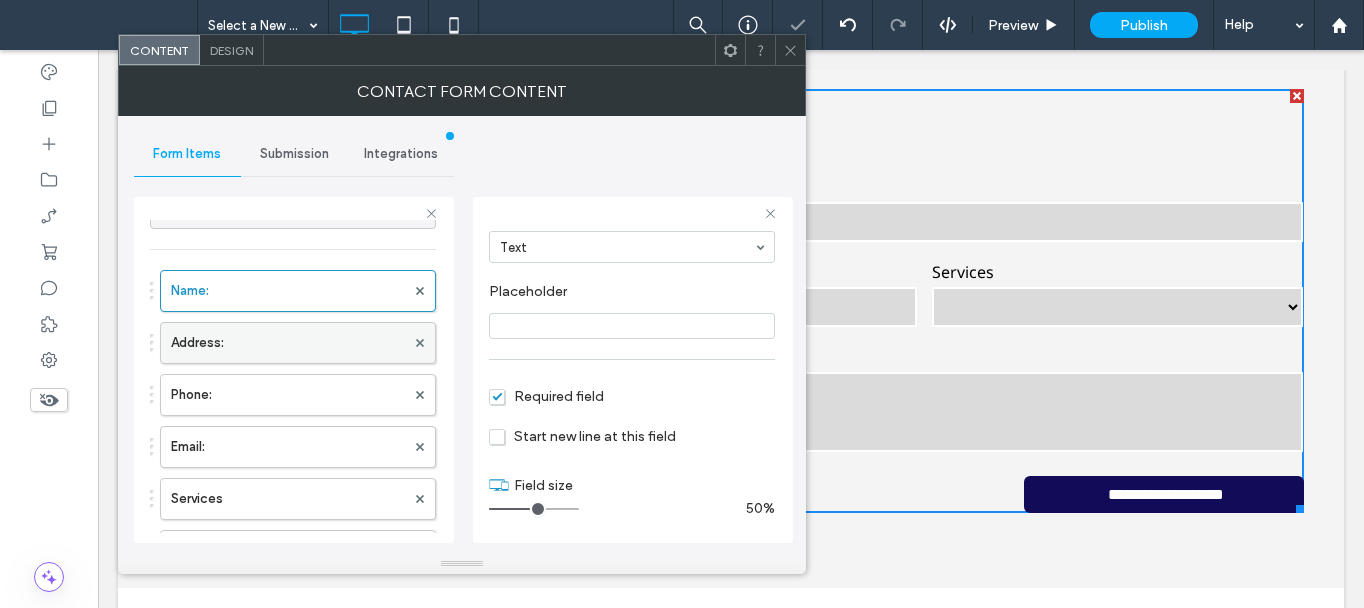 scroll, scrollTop: 0, scrollLeft: 0, axis: both 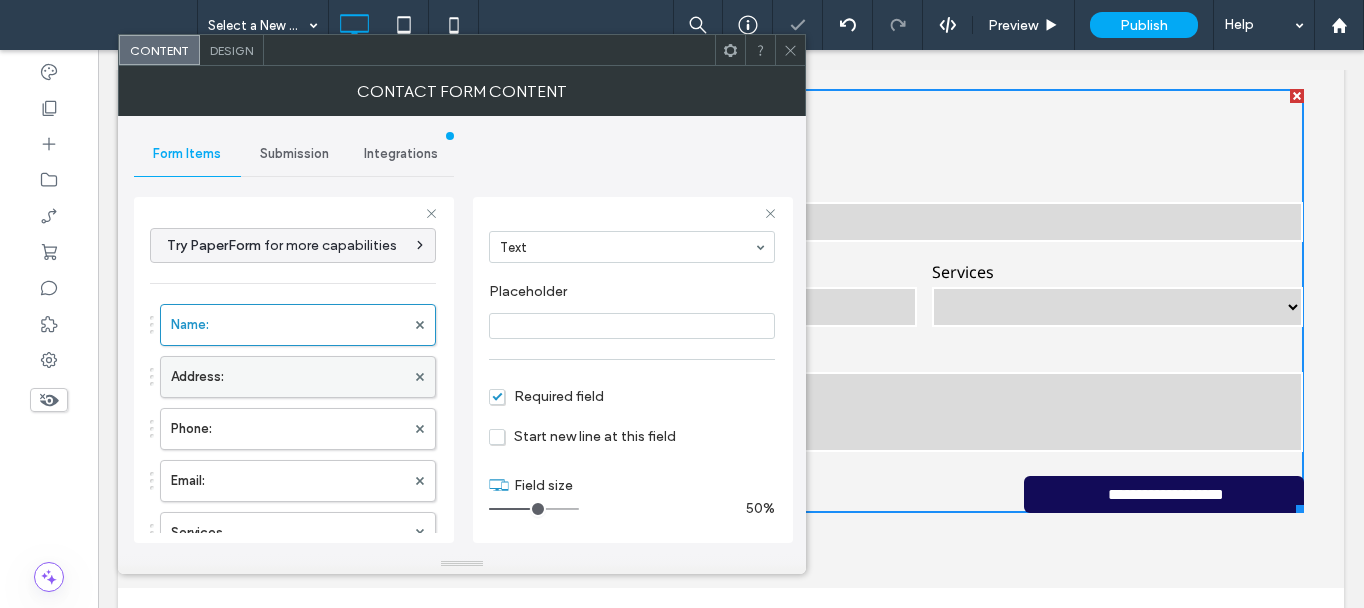 click on "Address:" at bounding box center (288, 377) 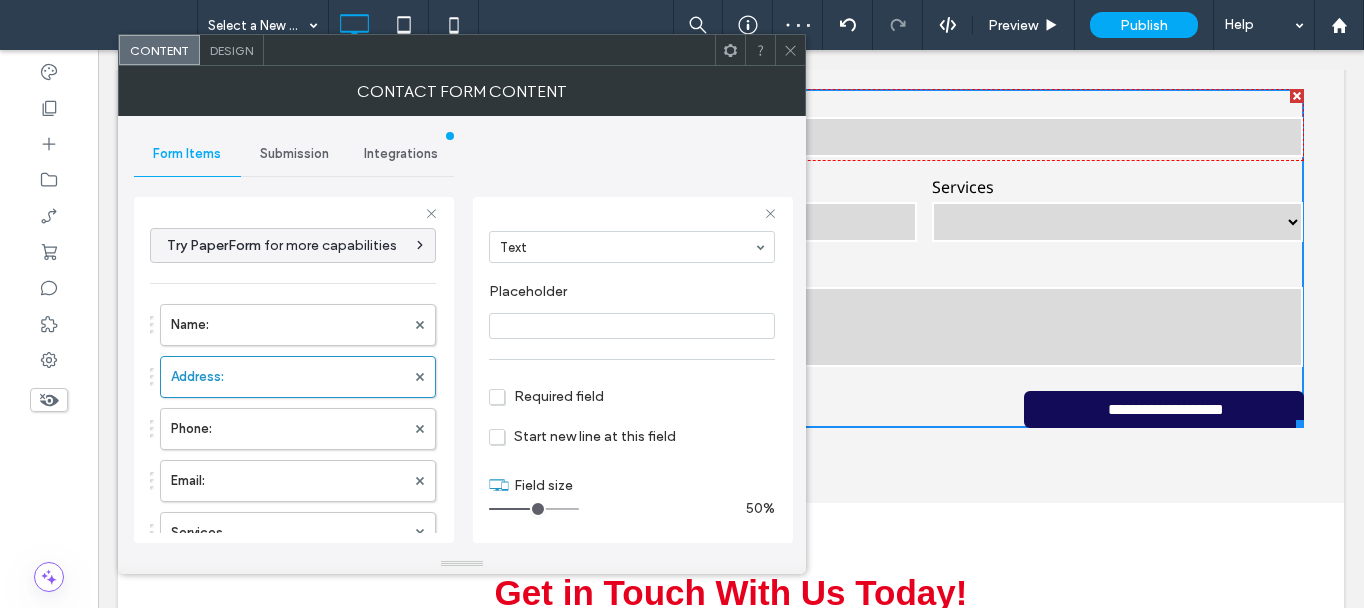 drag, startPoint x: 566, startPoint y: 510, endPoint x: 528, endPoint y: 512, distance: 38.052597 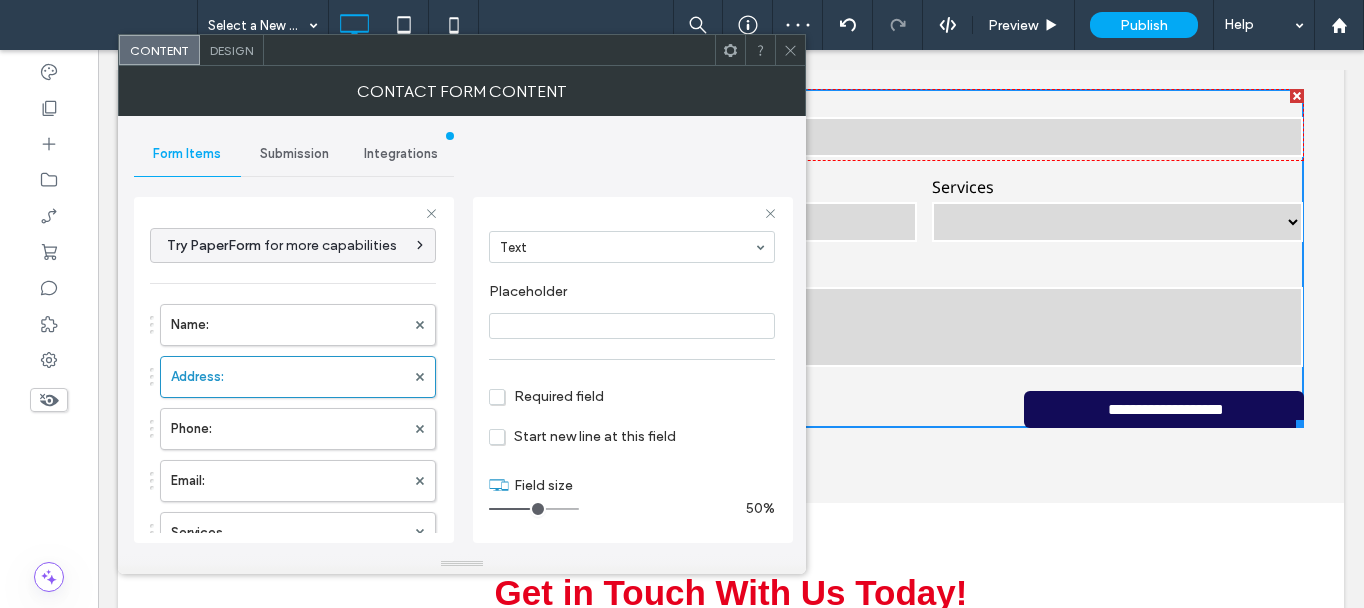 type on "*" 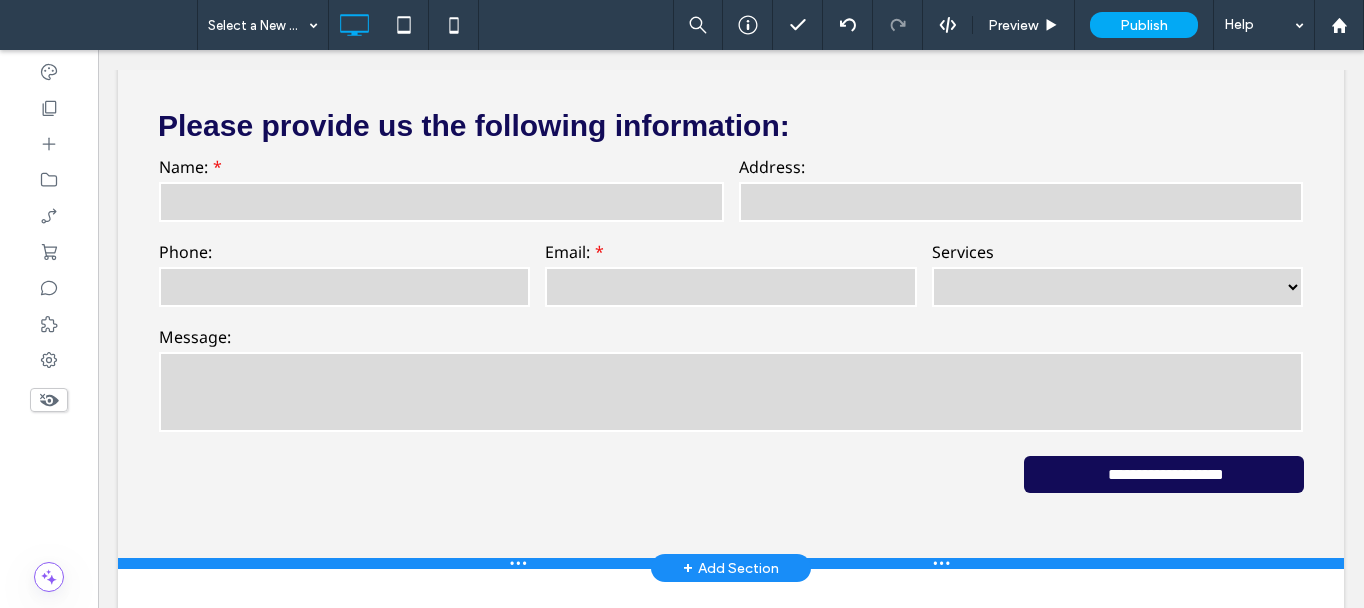 scroll, scrollTop: 11500, scrollLeft: 0, axis: vertical 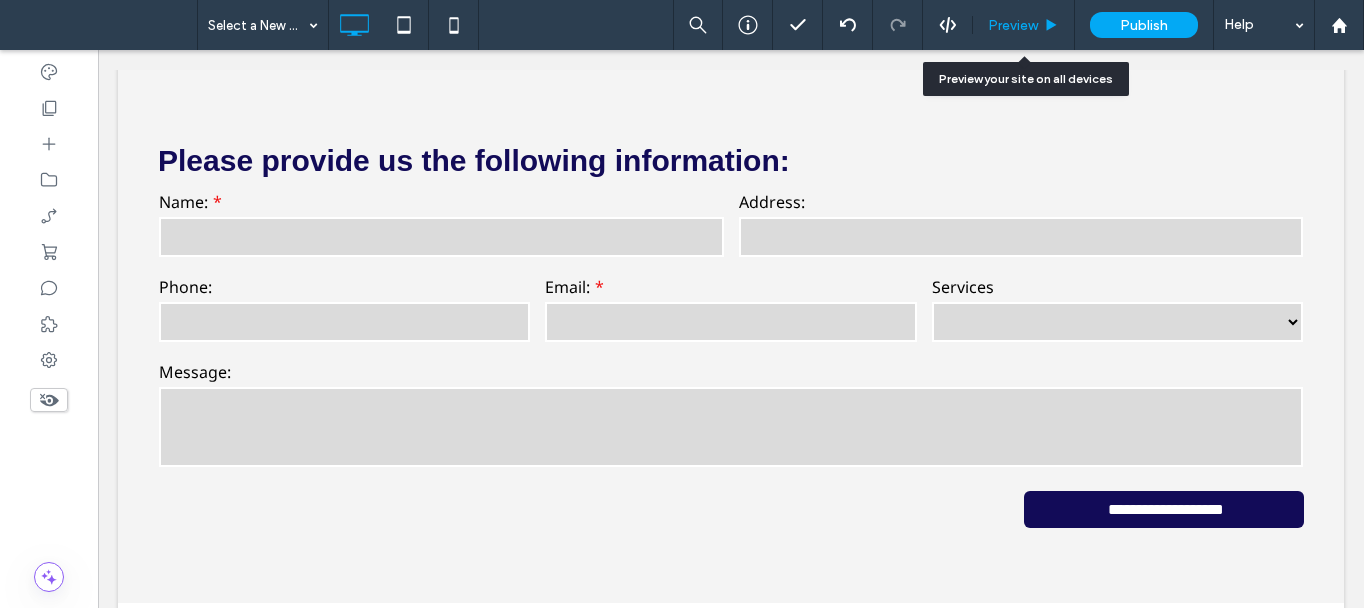 click on "Preview" at bounding box center (1013, 25) 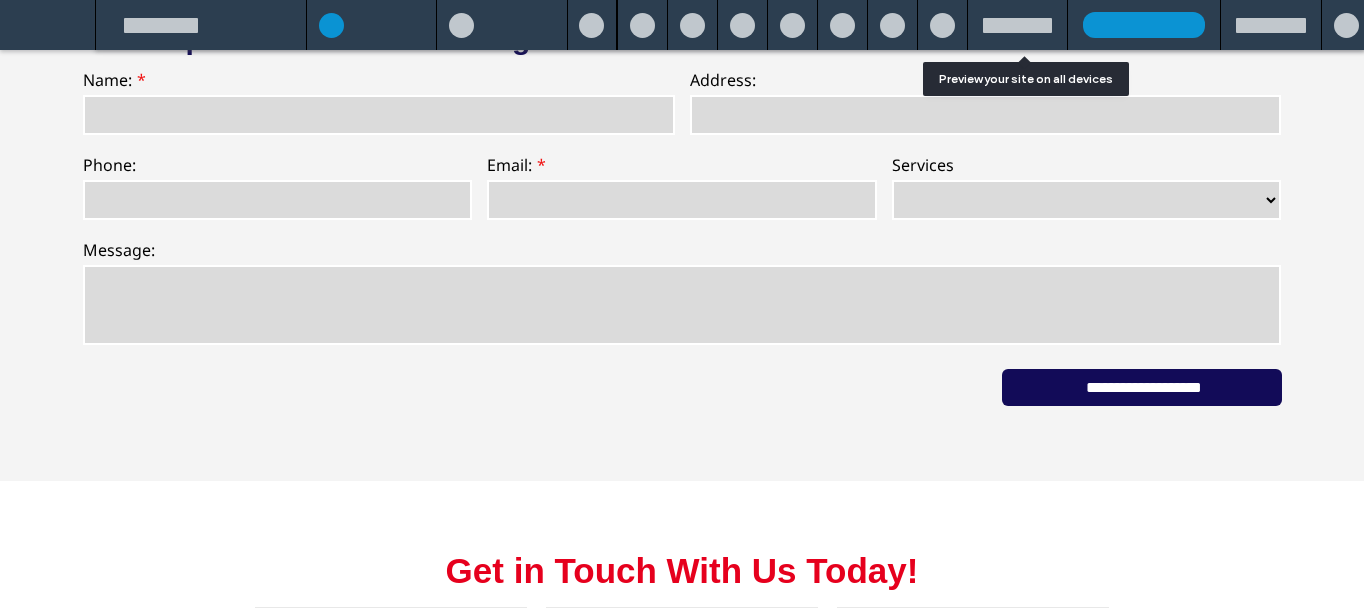 scroll, scrollTop: 11427, scrollLeft: 0, axis: vertical 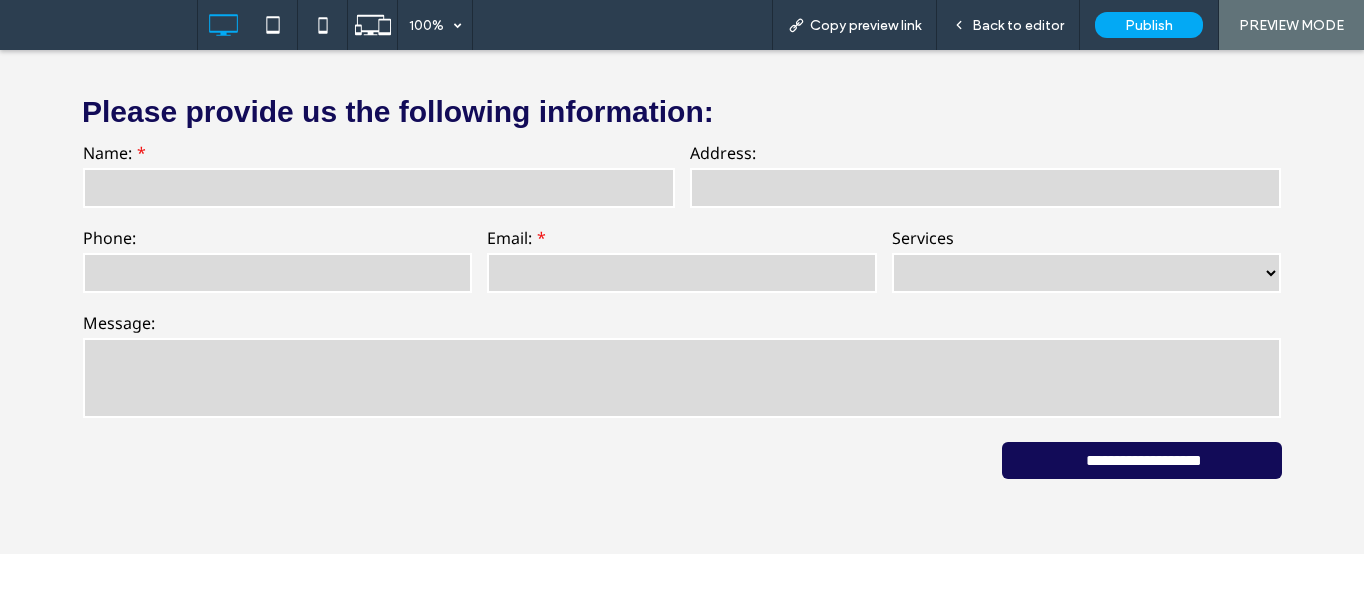click on "******** ******** ********" at bounding box center [1086, 273] 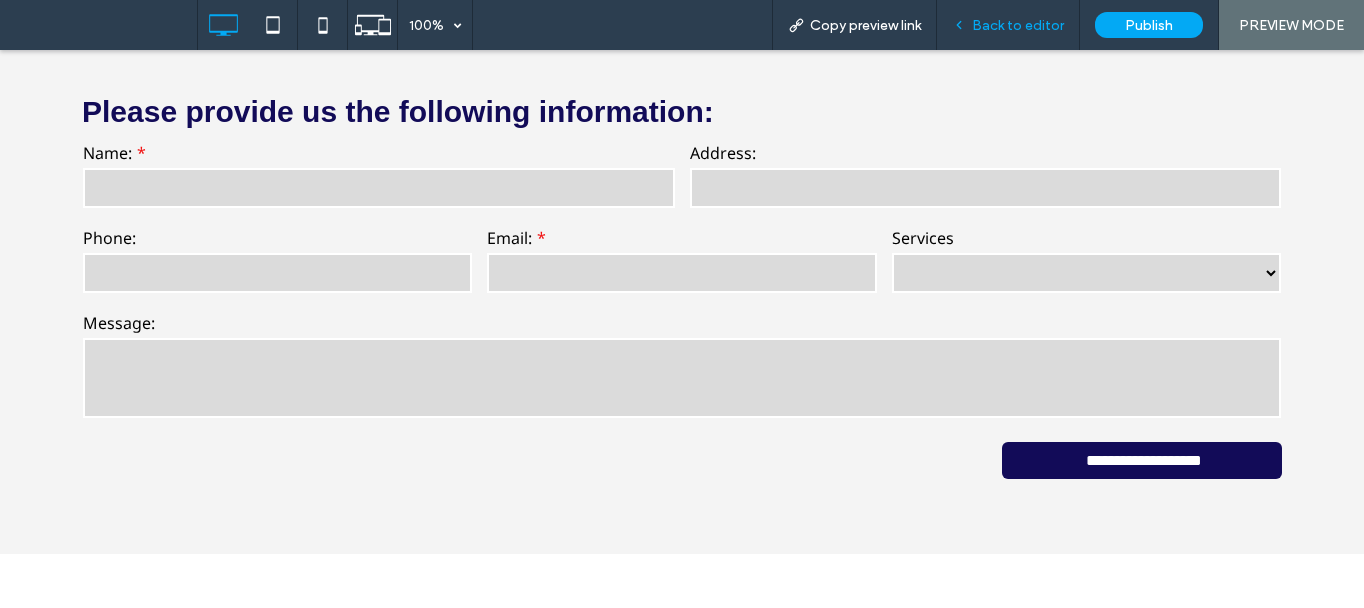 click on "Back to editor" at bounding box center [1018, 25] 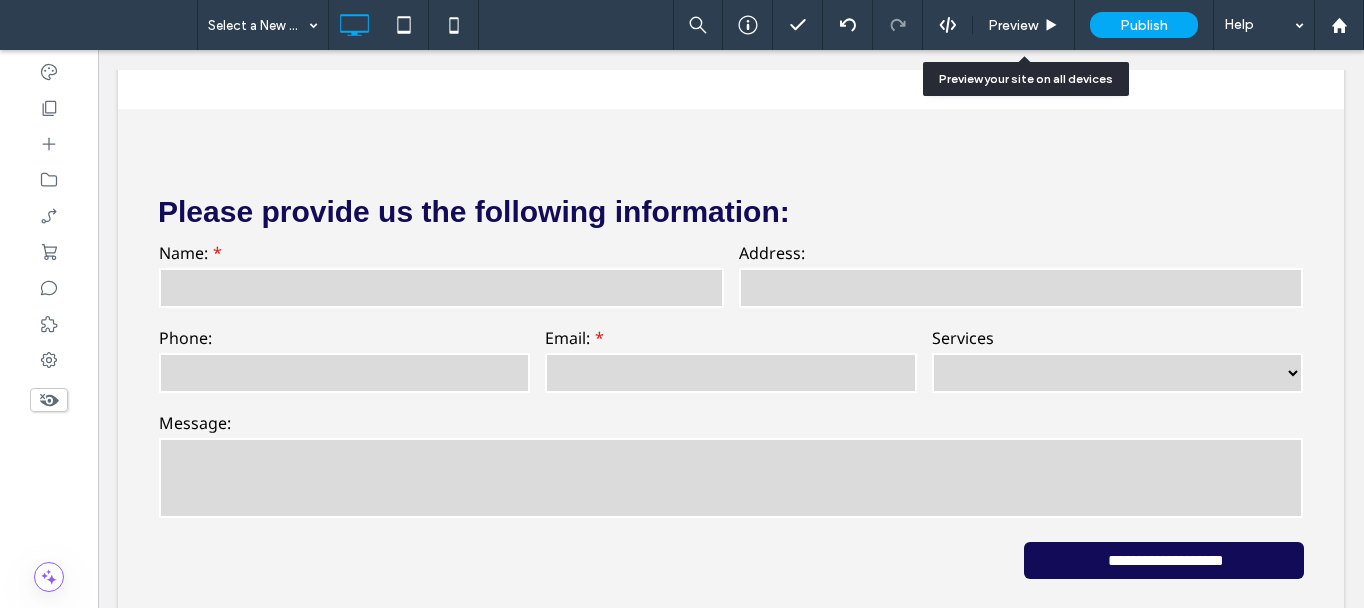 scroll, scrollTop: 11549, scrollLeft: 0, axis: vertical 